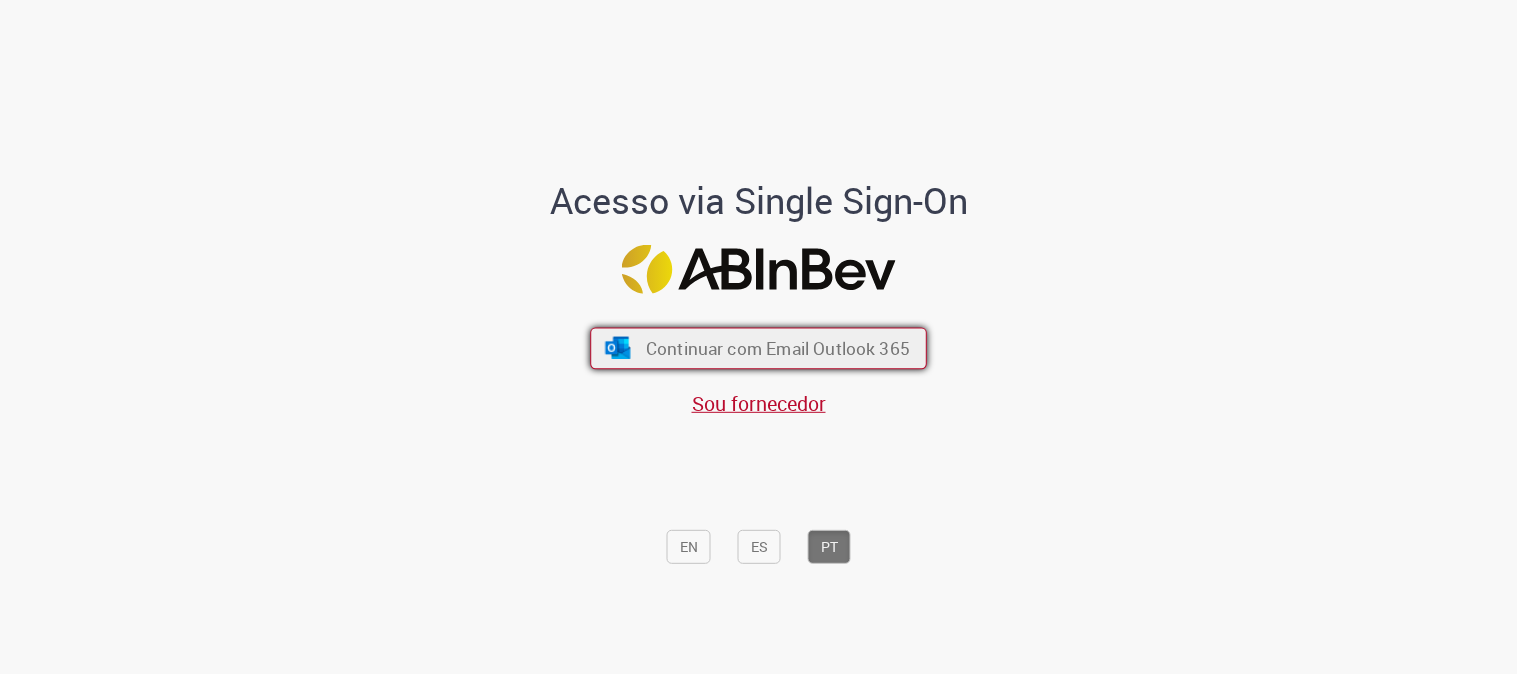scroll, scrollTop: 0, scrollLeft: 0, axis: both 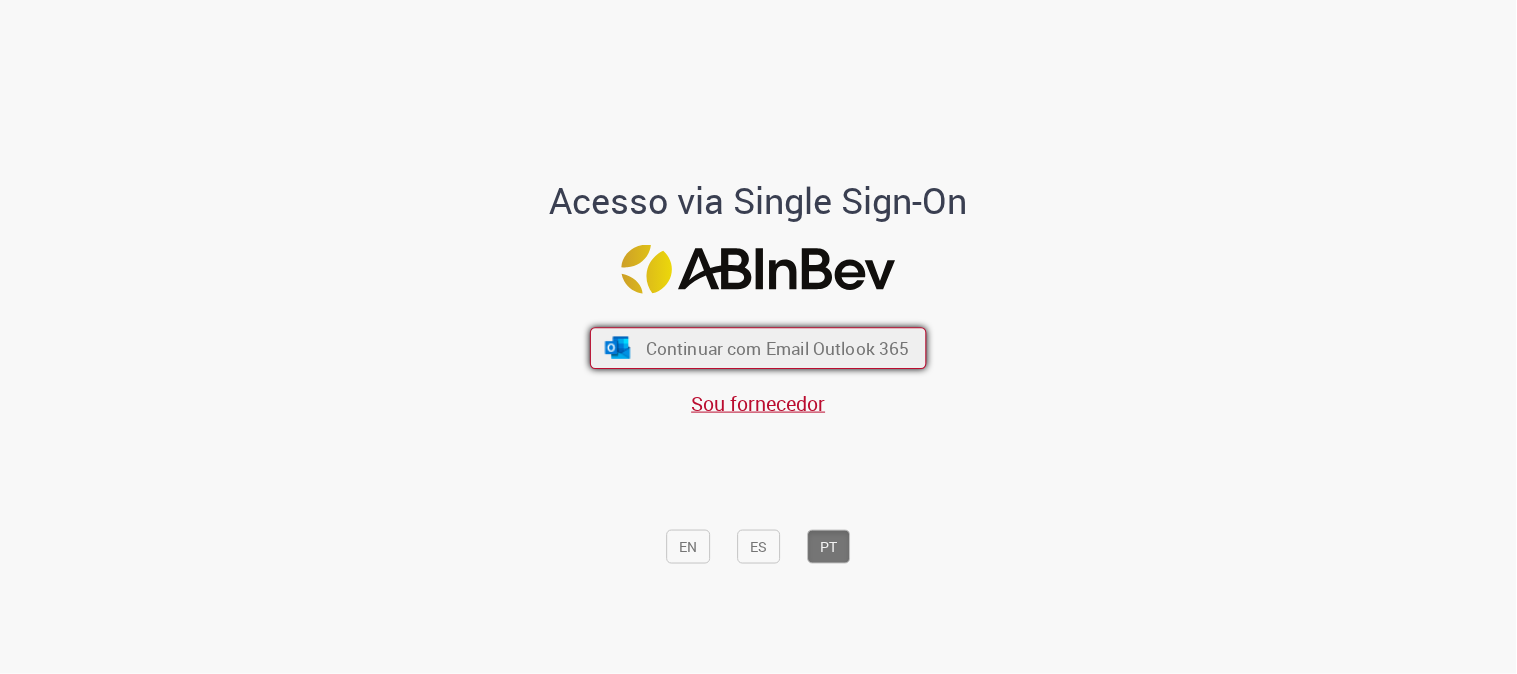 click on "Continuar com Email Outlook 365" at bounding box center [778, 348] 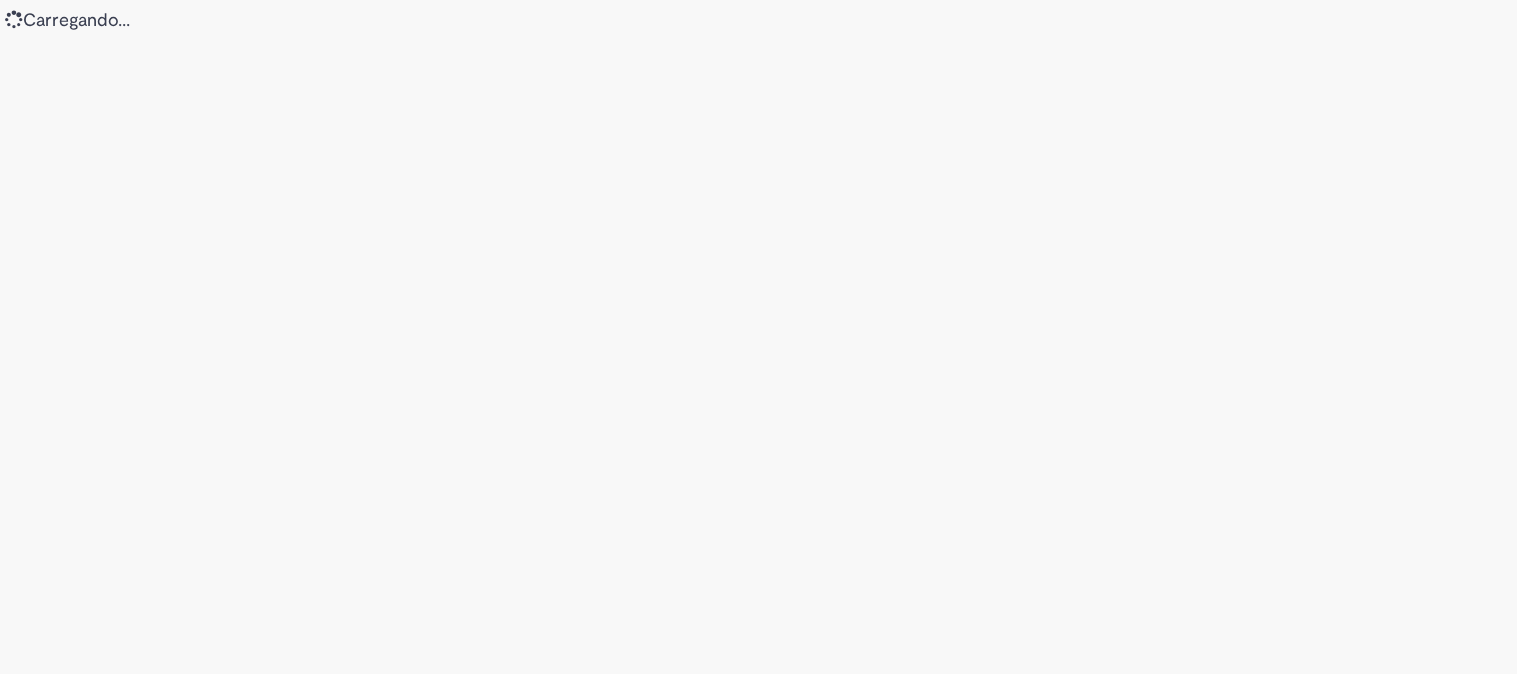 scroll, scrollTop: 0, scrollLeft: 0, axis: both 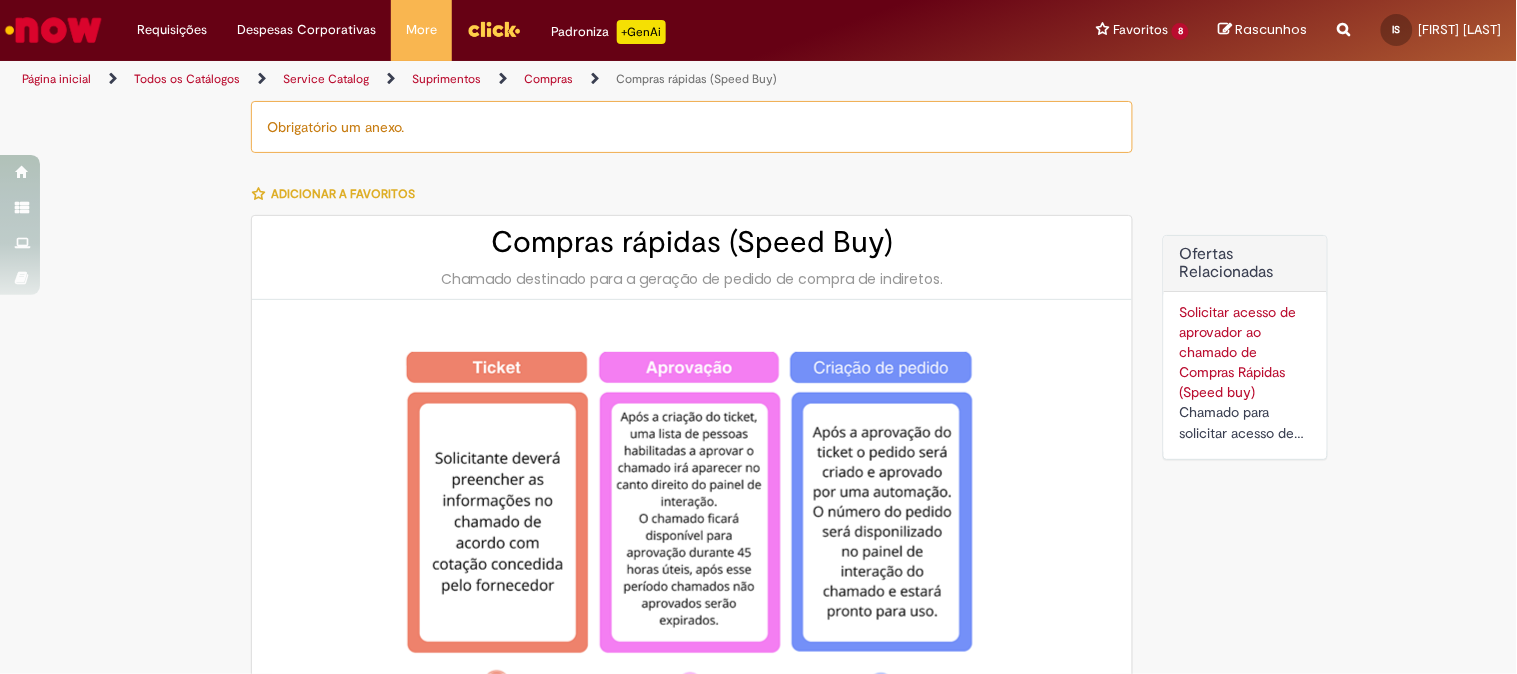 type on "********" 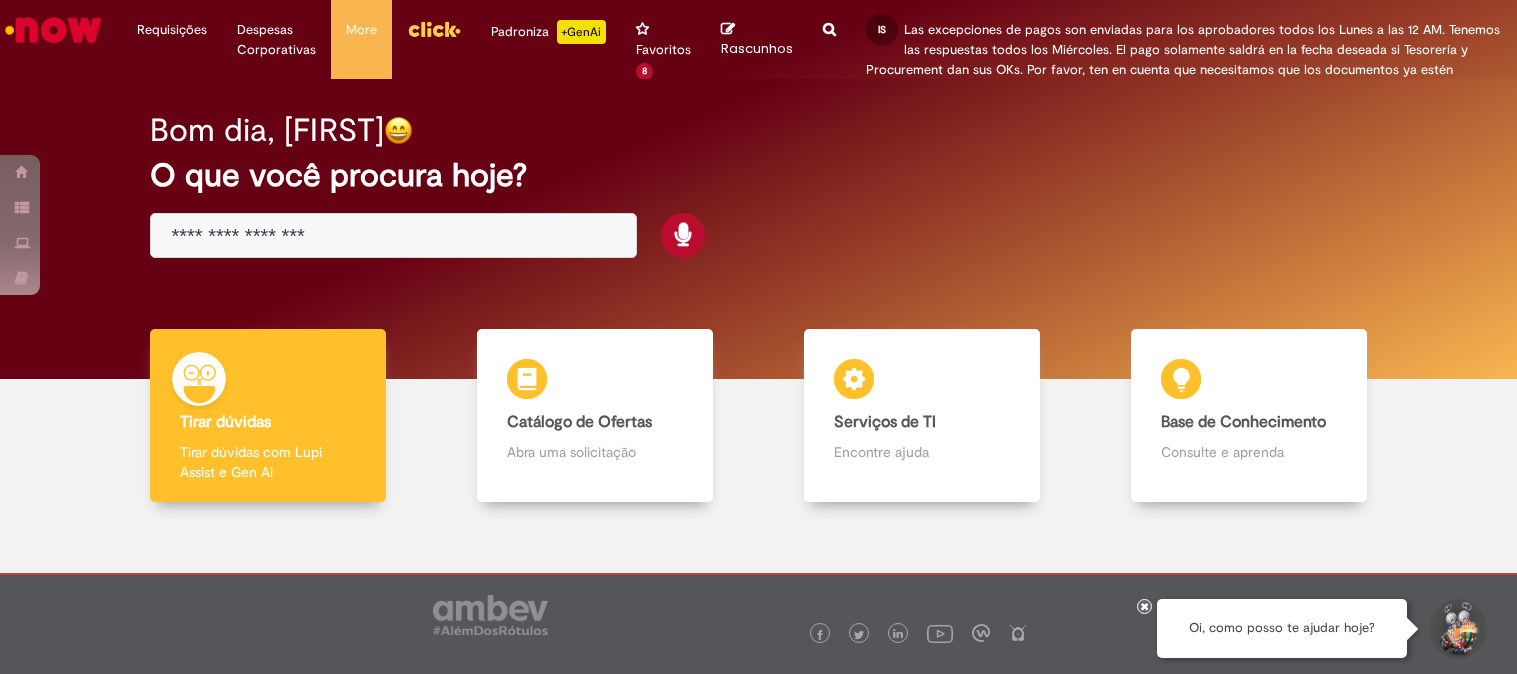 scroll, scrollTop: 0, scrollLeft: 0, axis: both 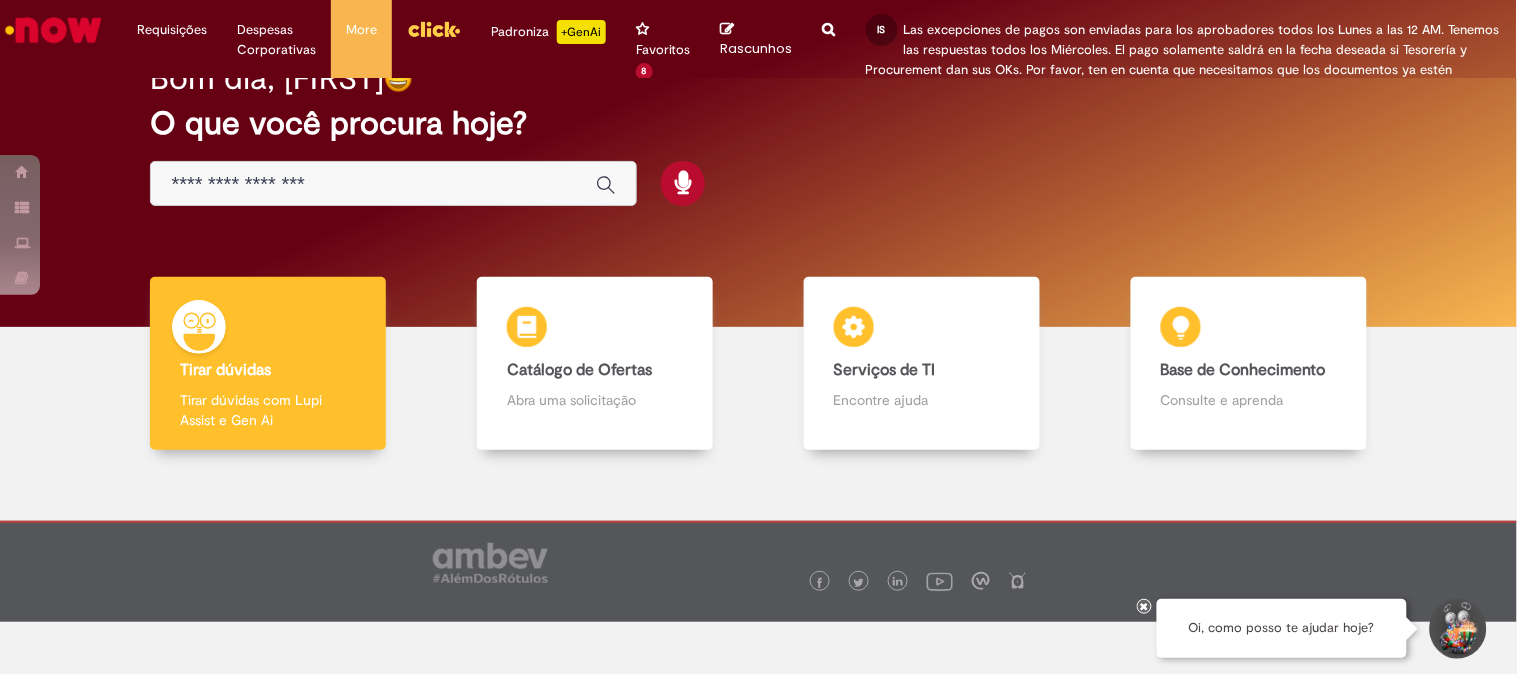 click at bounding box center (758, 571) 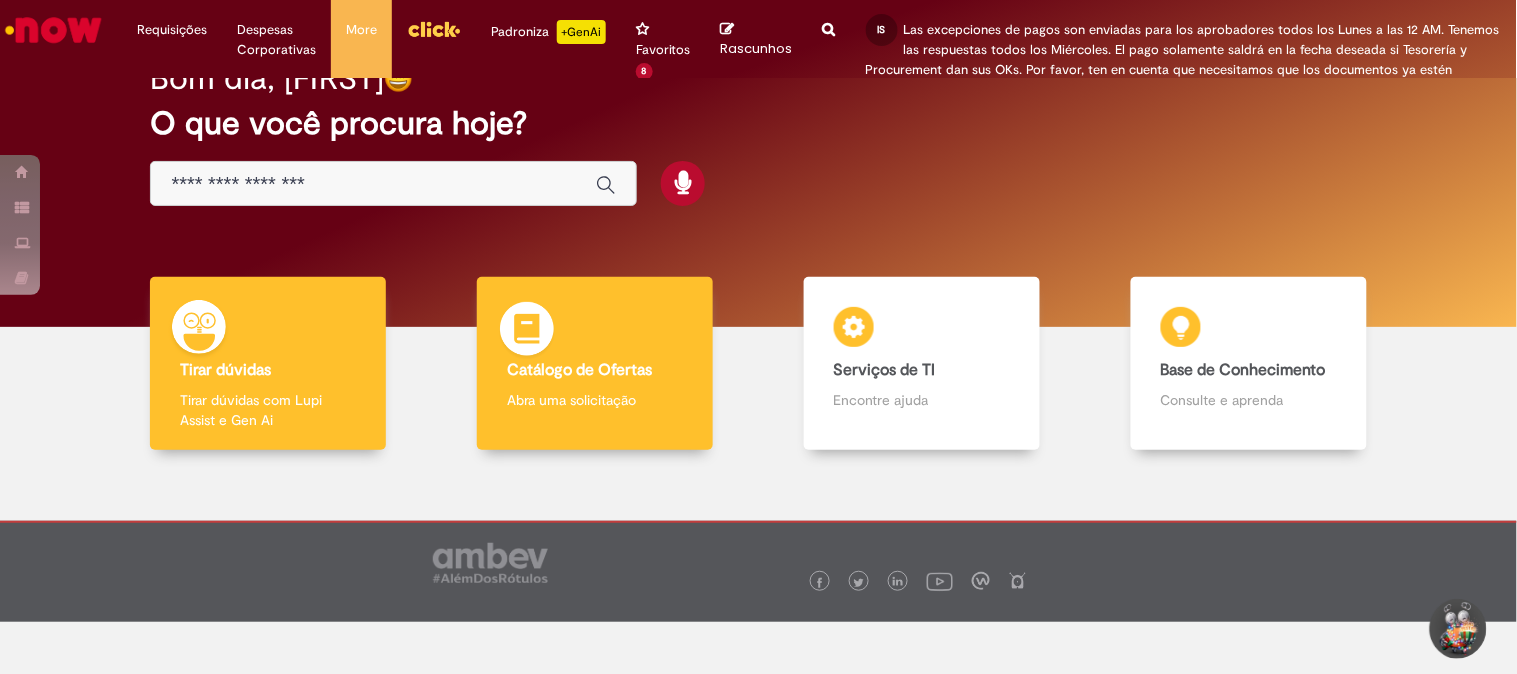 click on "Catálogo de Ofertas" at bounding box center [579, 370] 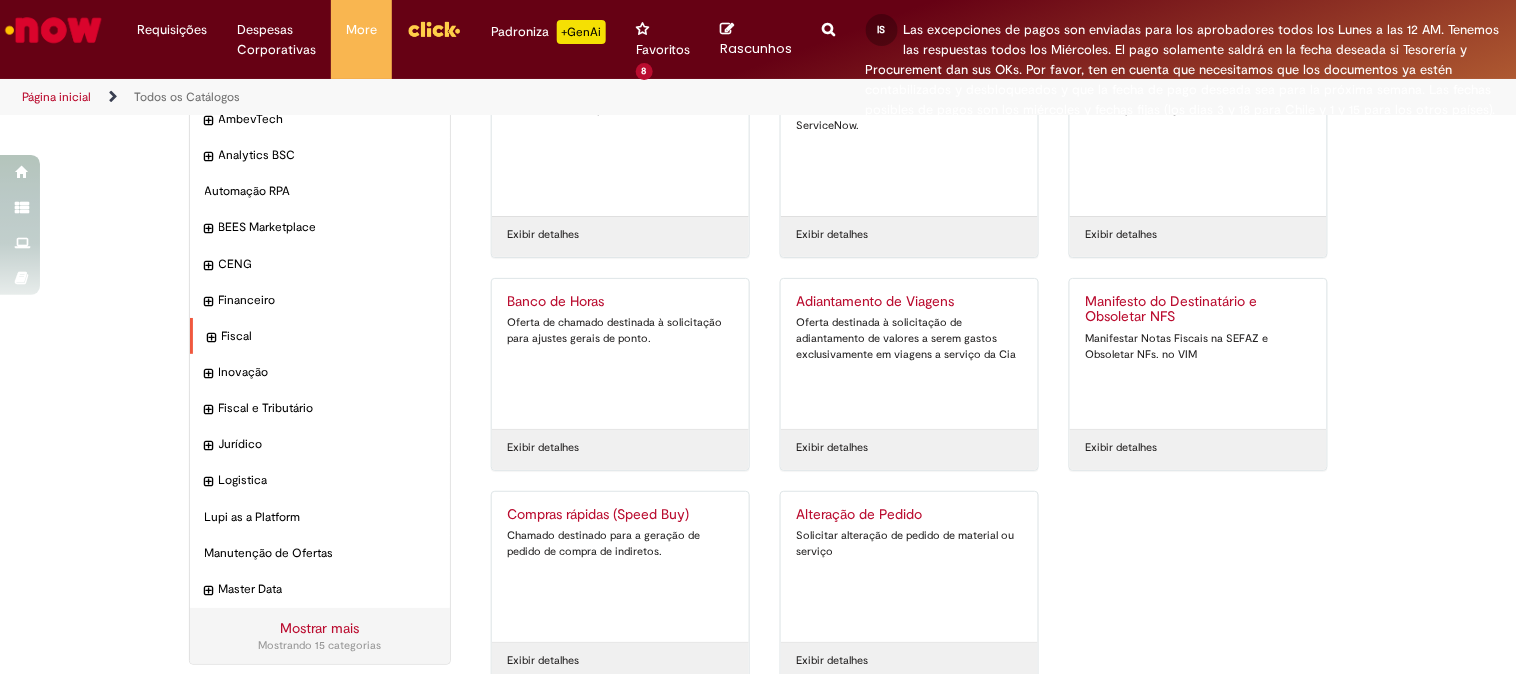 scroll, scrollTop: 124, scrollLeft: 0, axis: vertical 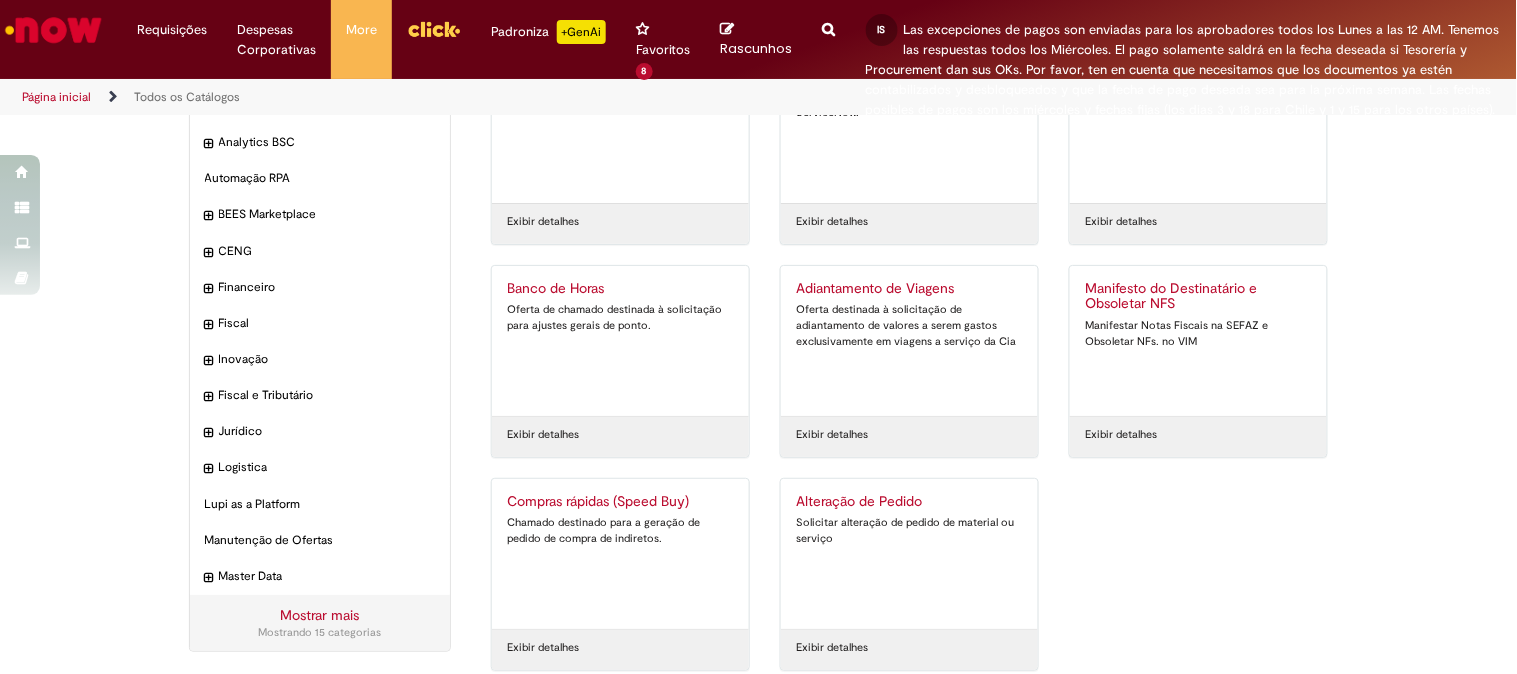 click on "Mostrar mais" at bounding box center (319, 615) 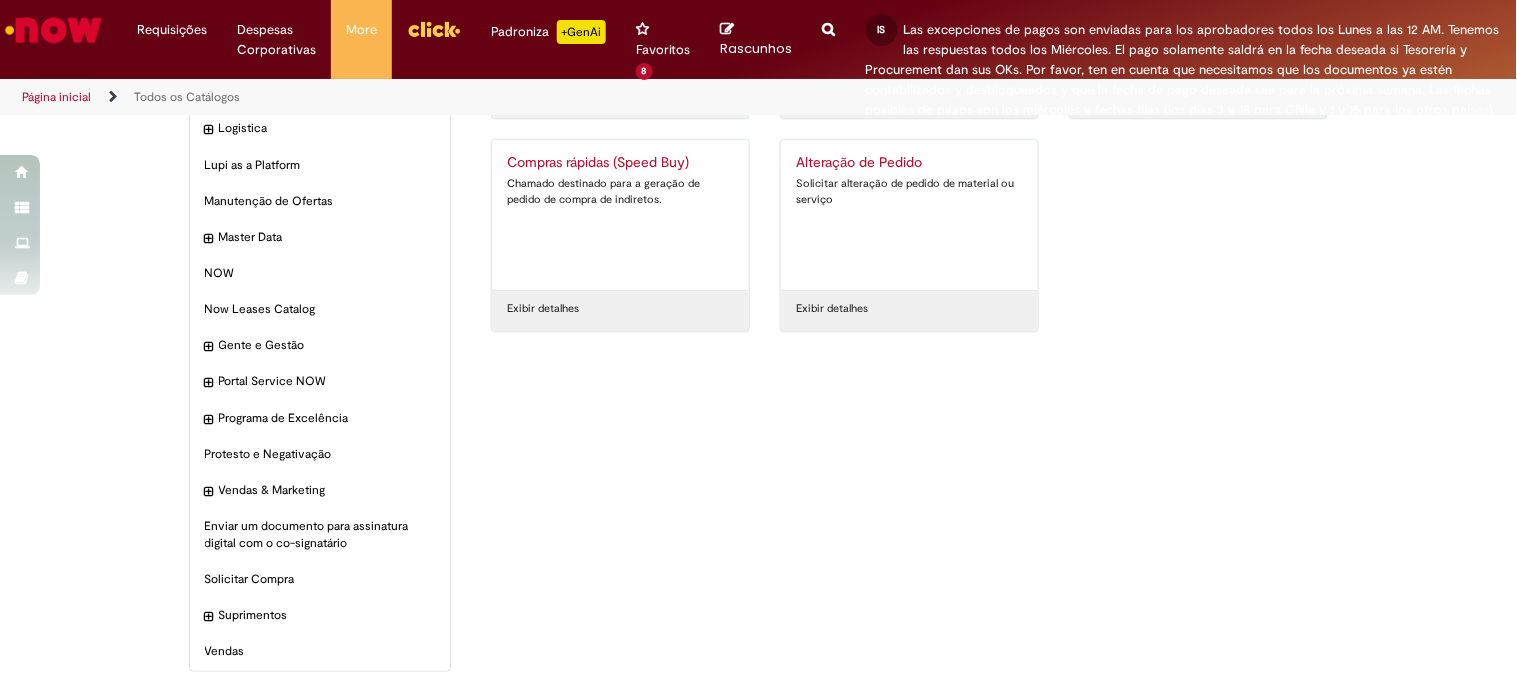scroll, scrollTop: 0, scrollLeft: 0, axis: both 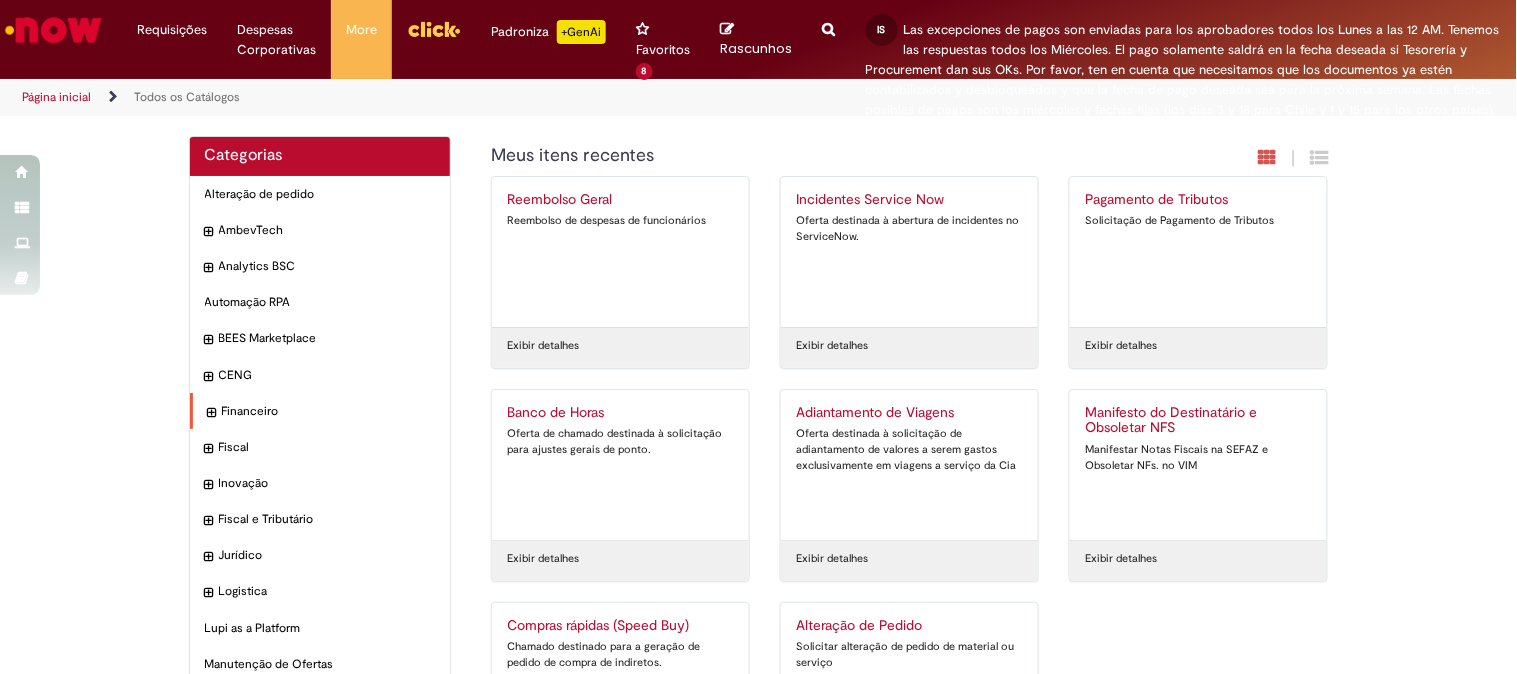 click at bounding box center [212, 413] 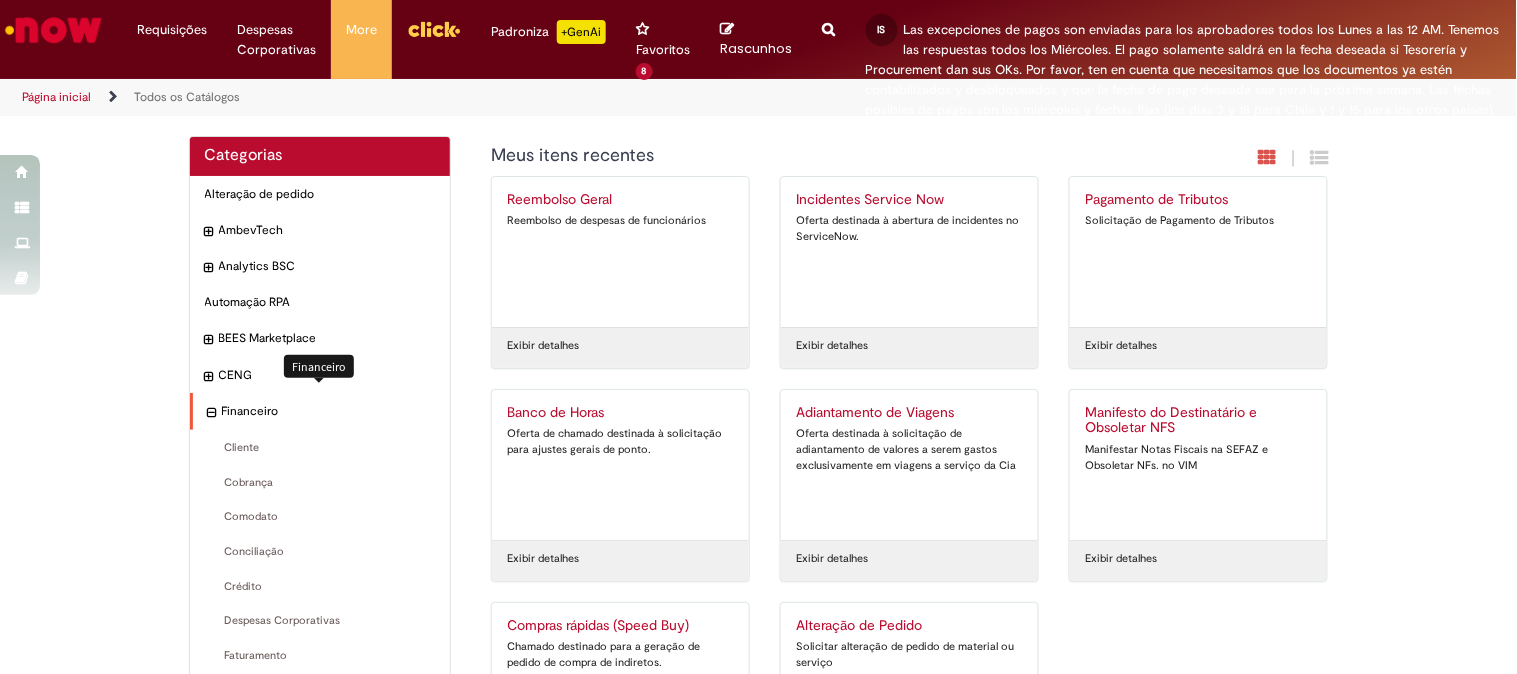 click on "Financeiro
Itens" at bounding box center (329, 411) 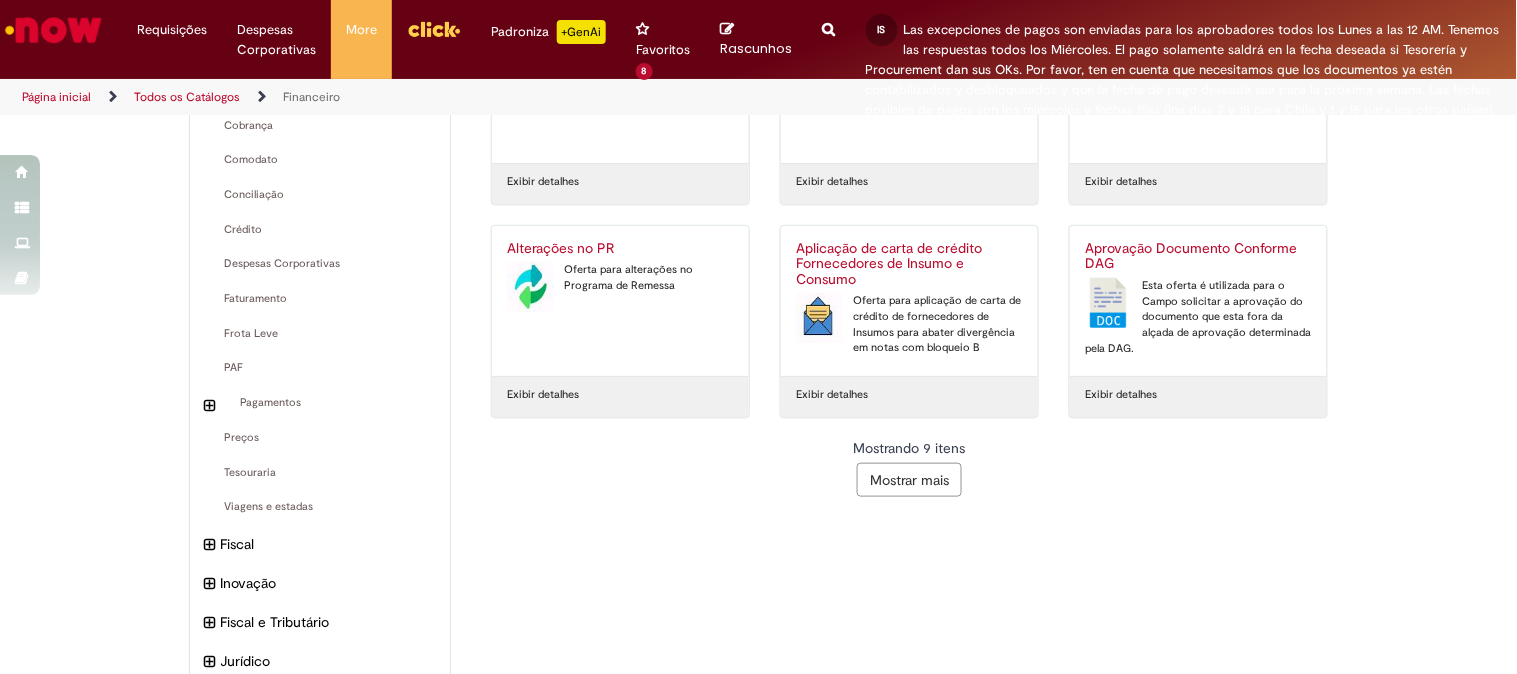 scroll, scrollTop: 384, scrollLeft: 0, axis: vertical 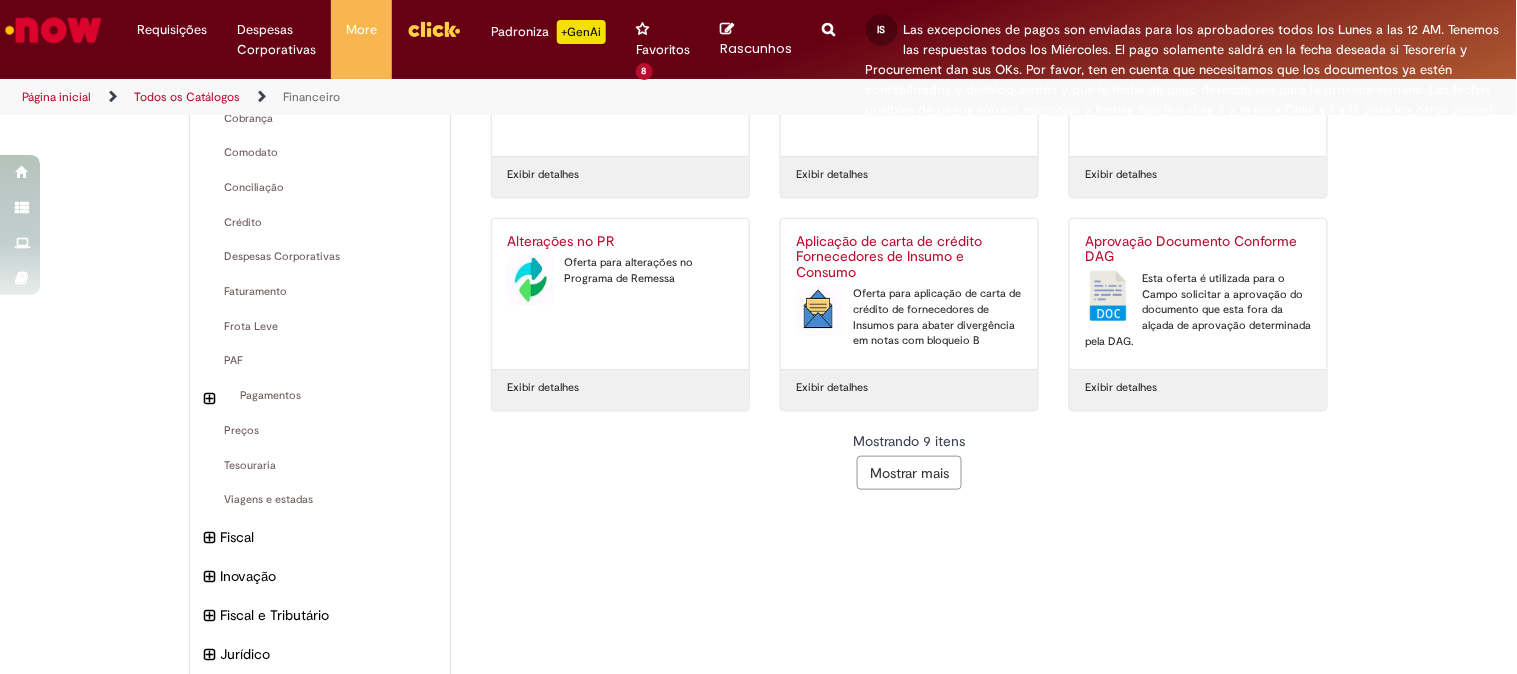 click on "Mostrar mais" at bounding box center (909, 473) 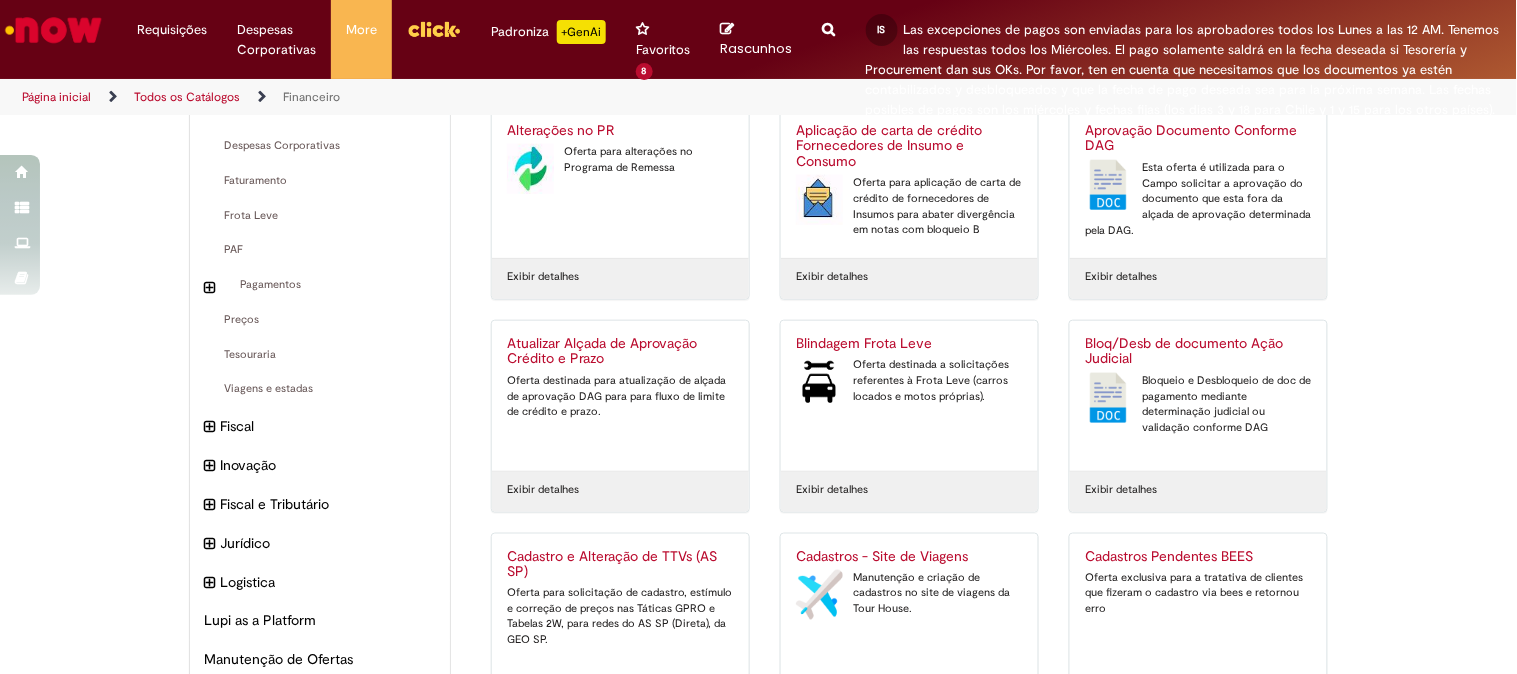scroll, scrollTop: 843, scrollLeft: 0, axis: vertical 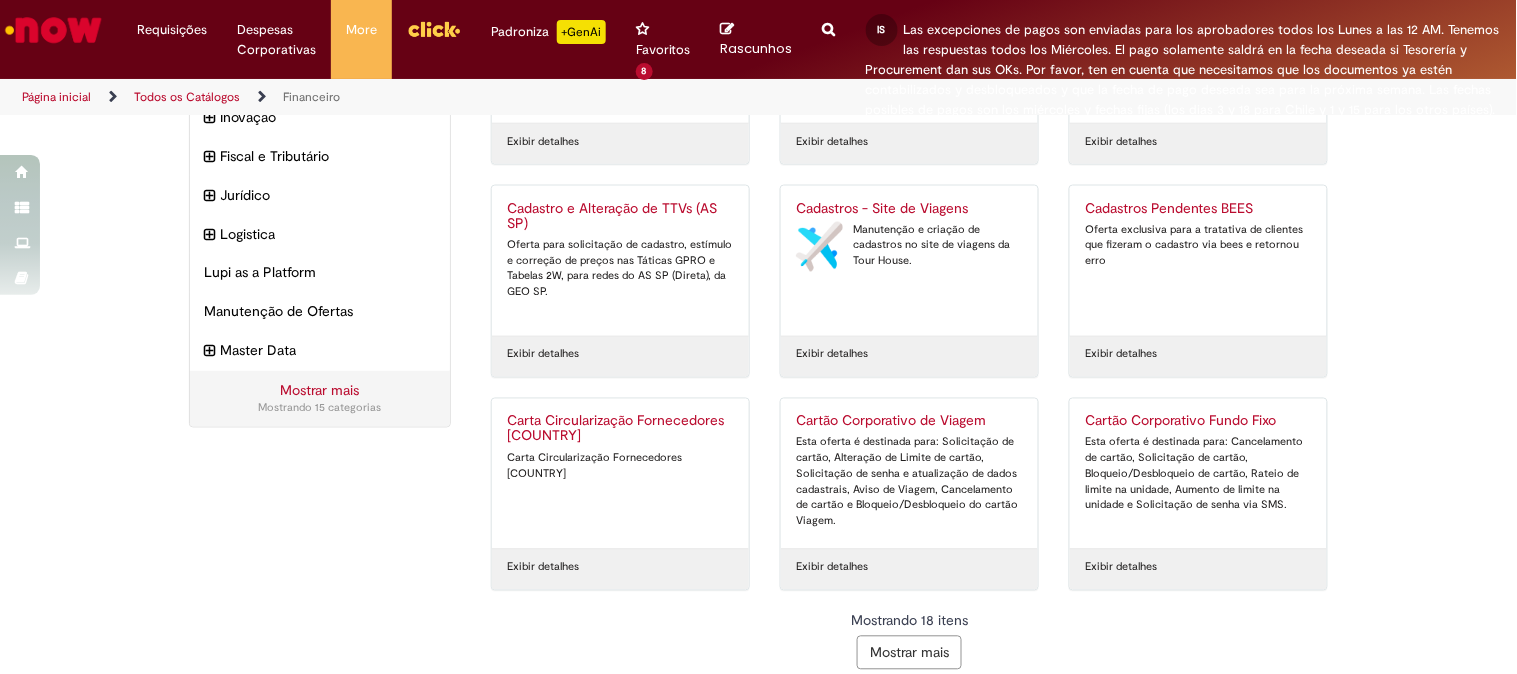 click on "Mostrar mais" at bounding box center [909, 653] 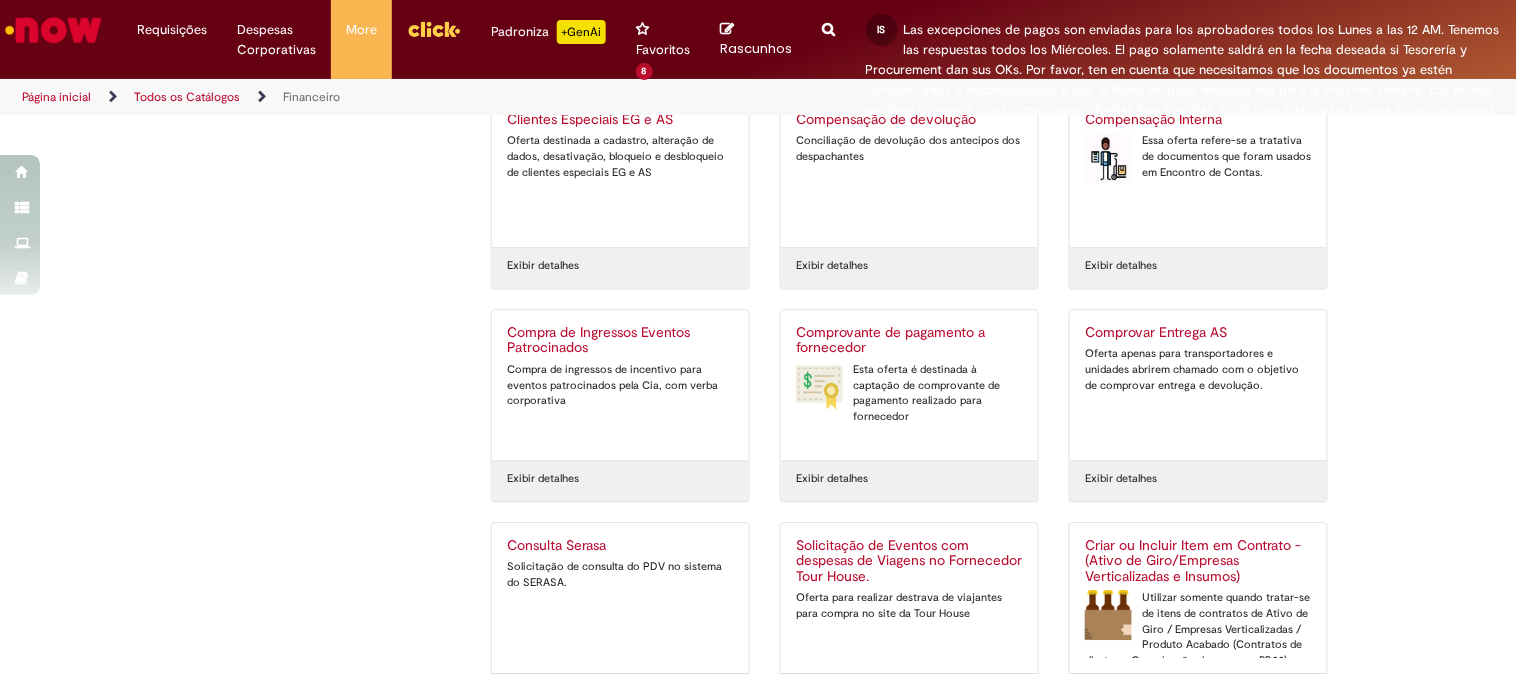 scroll, scrollTop: 1470, scrollLeft: 0, axis: vertical 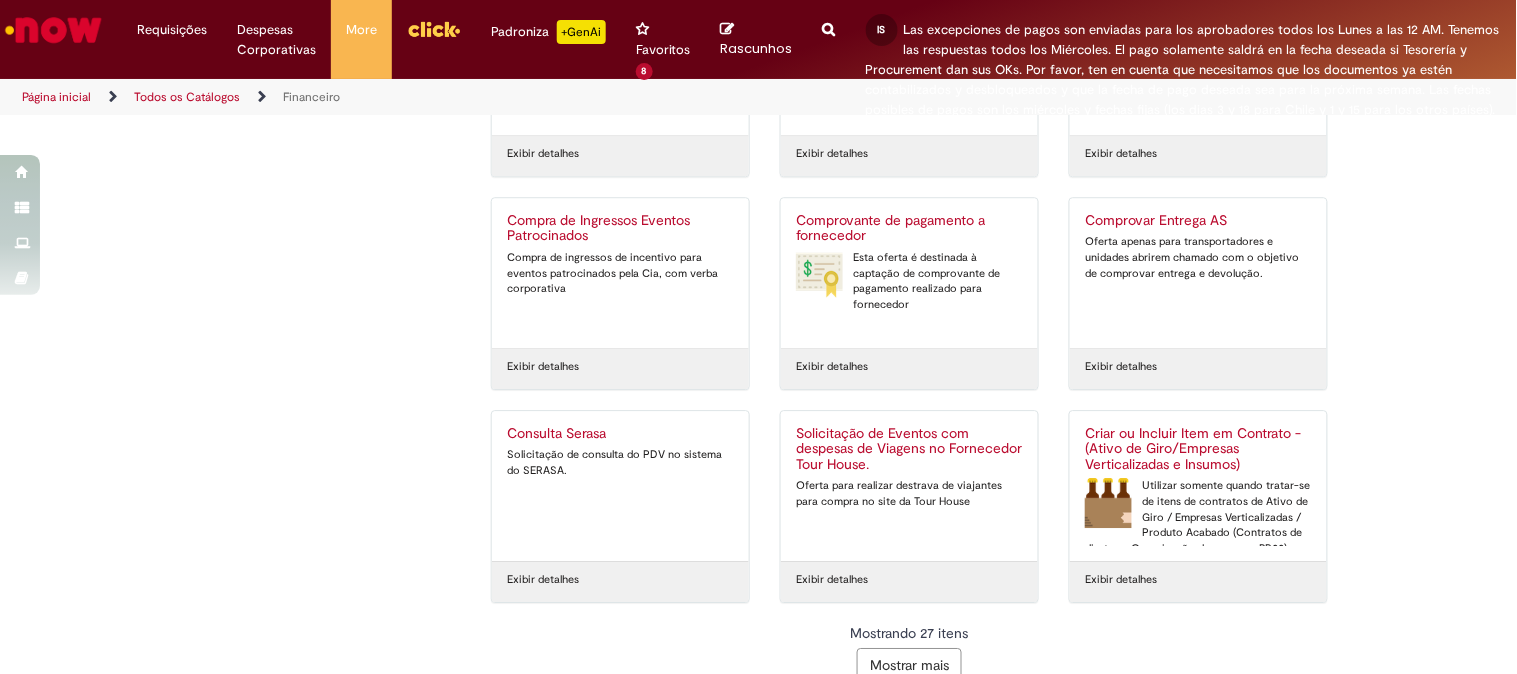 click on "Mostrar mais" at bounding box center (909, 665) 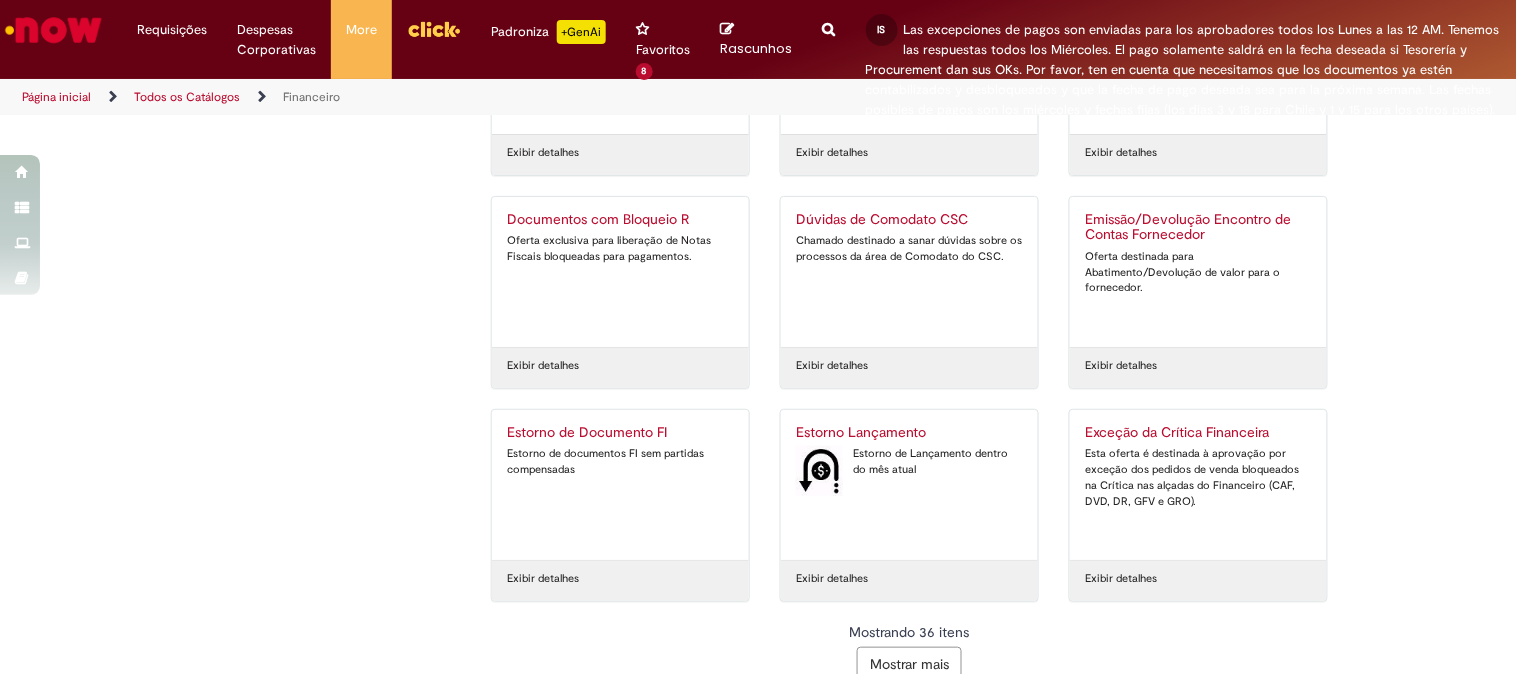 scroll, scrollTop: 2123, scrollLeft: 0, axis: vertical 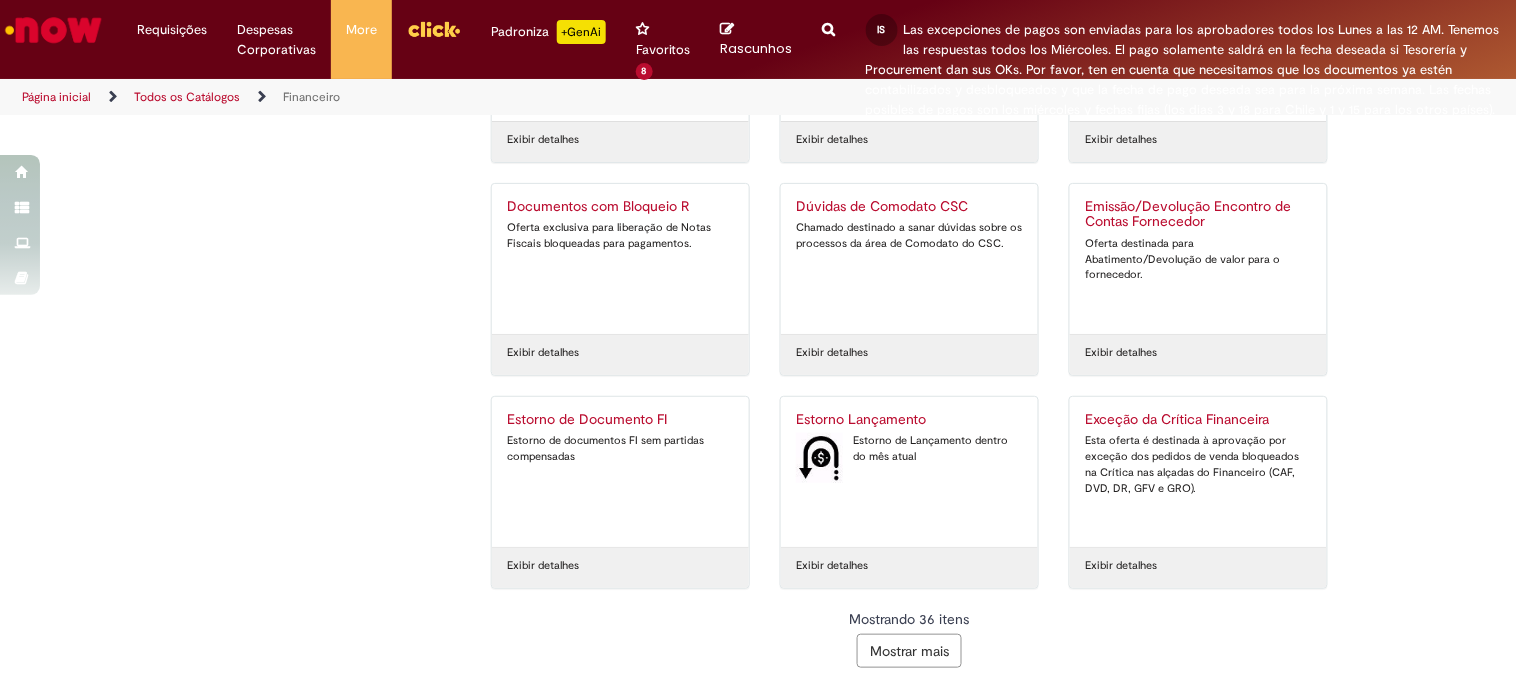 click on "Mostrar mais" at bounding box center [909, 651] 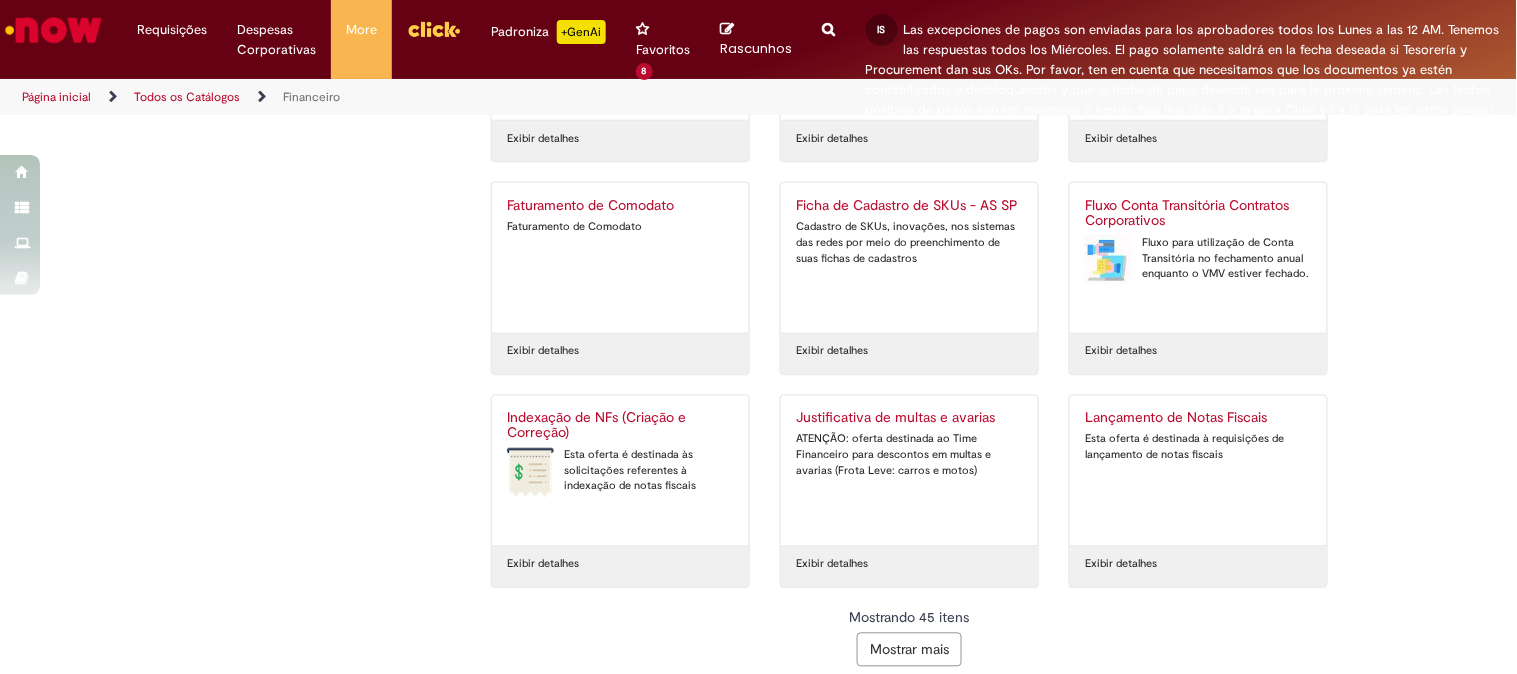 click on "Mostrar mais" at bounding box center (909, 650) 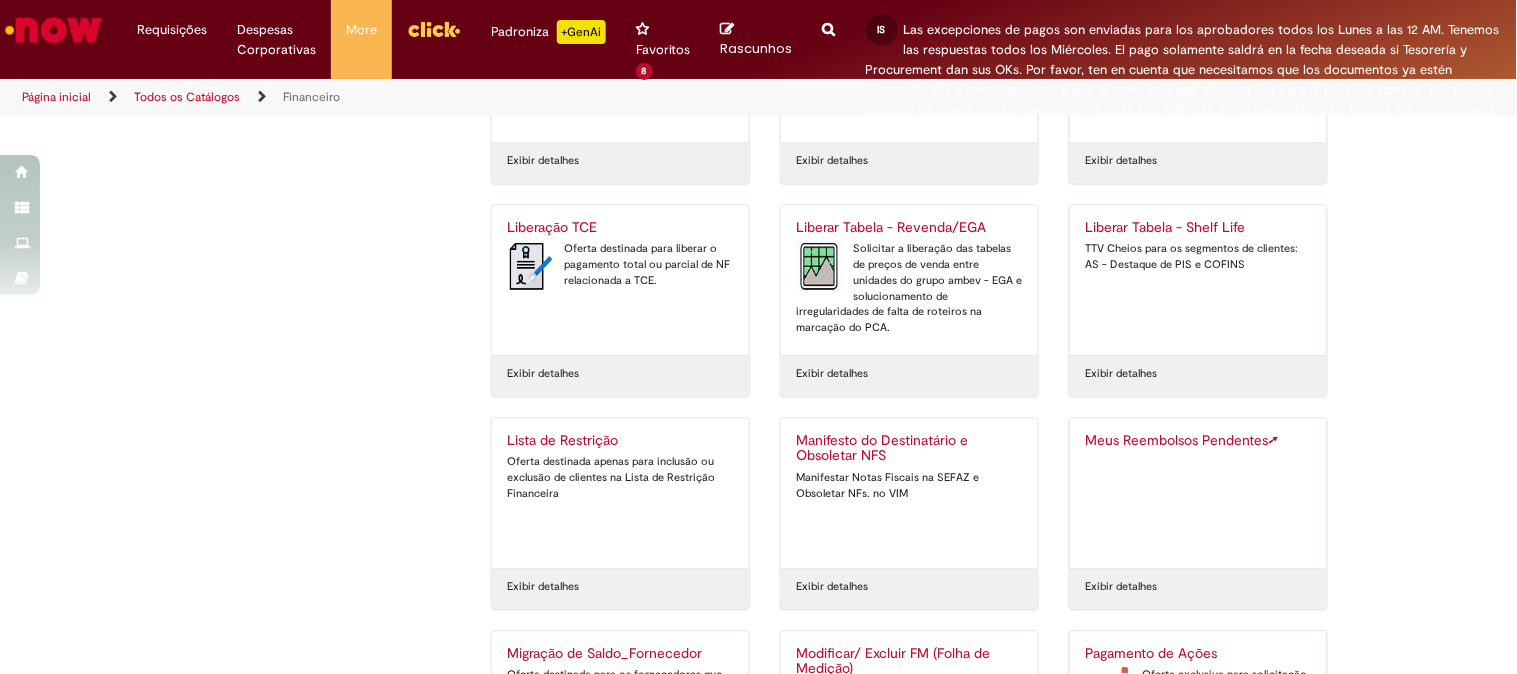 scroll, scrollTop: 3403, scrollLeft: 0, axis: vertical 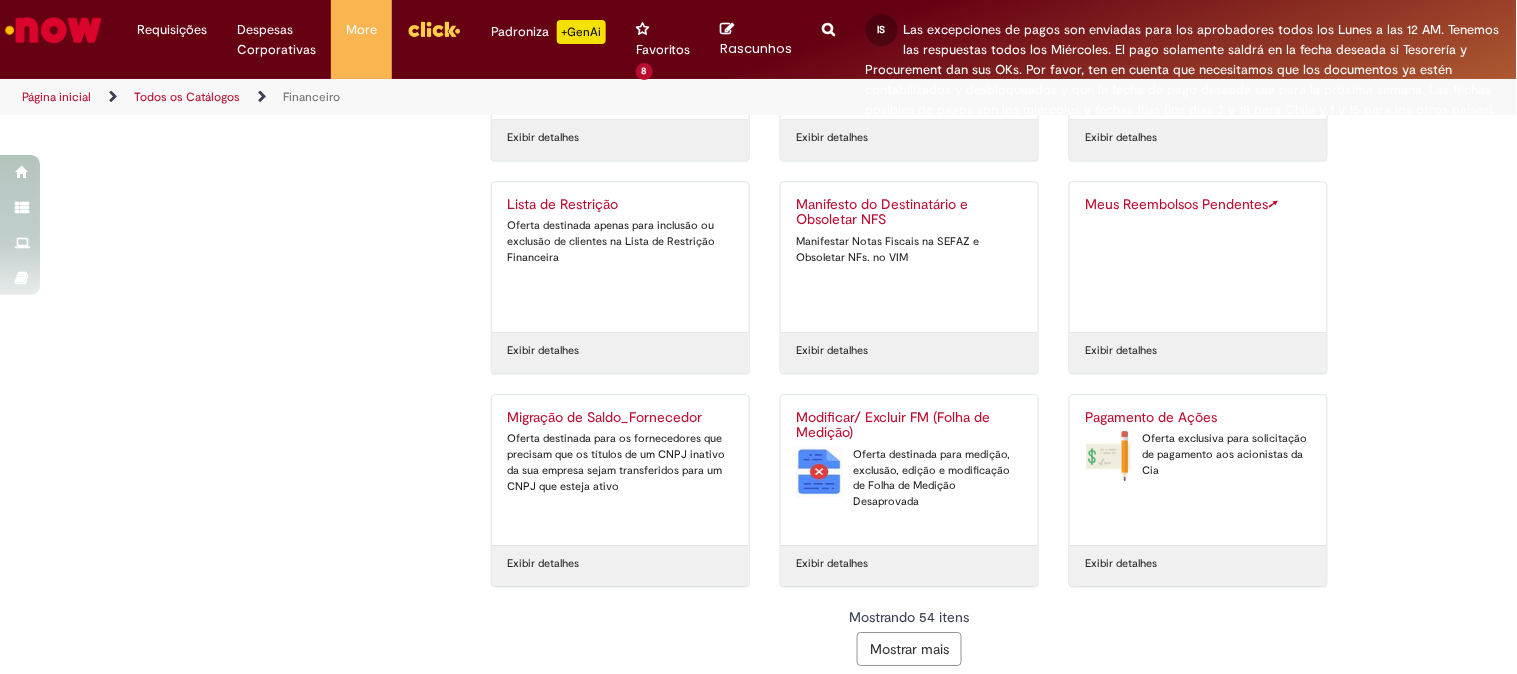 click on "Mostrar mais" at bounding box center (909, 649) 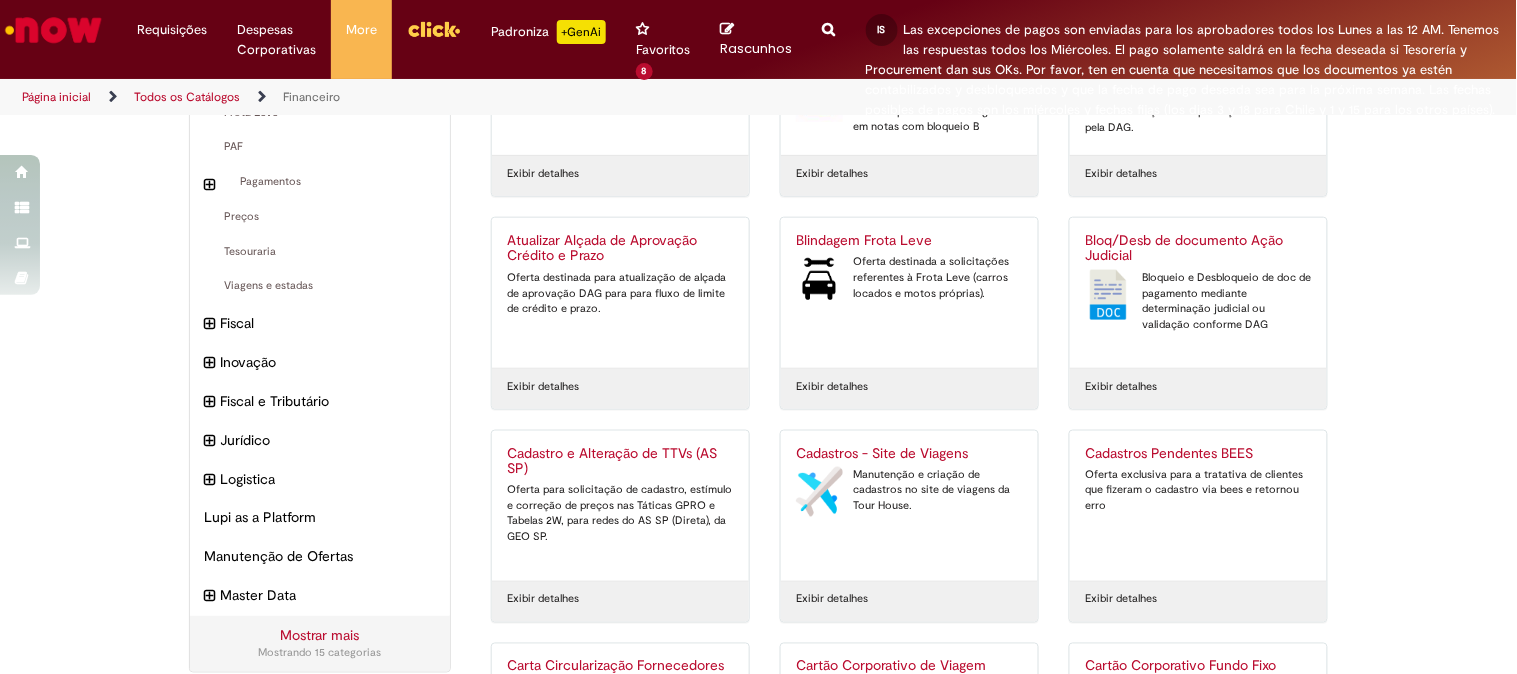 scroll, scrollTop: 0, scrollLeft: 0, axis: both 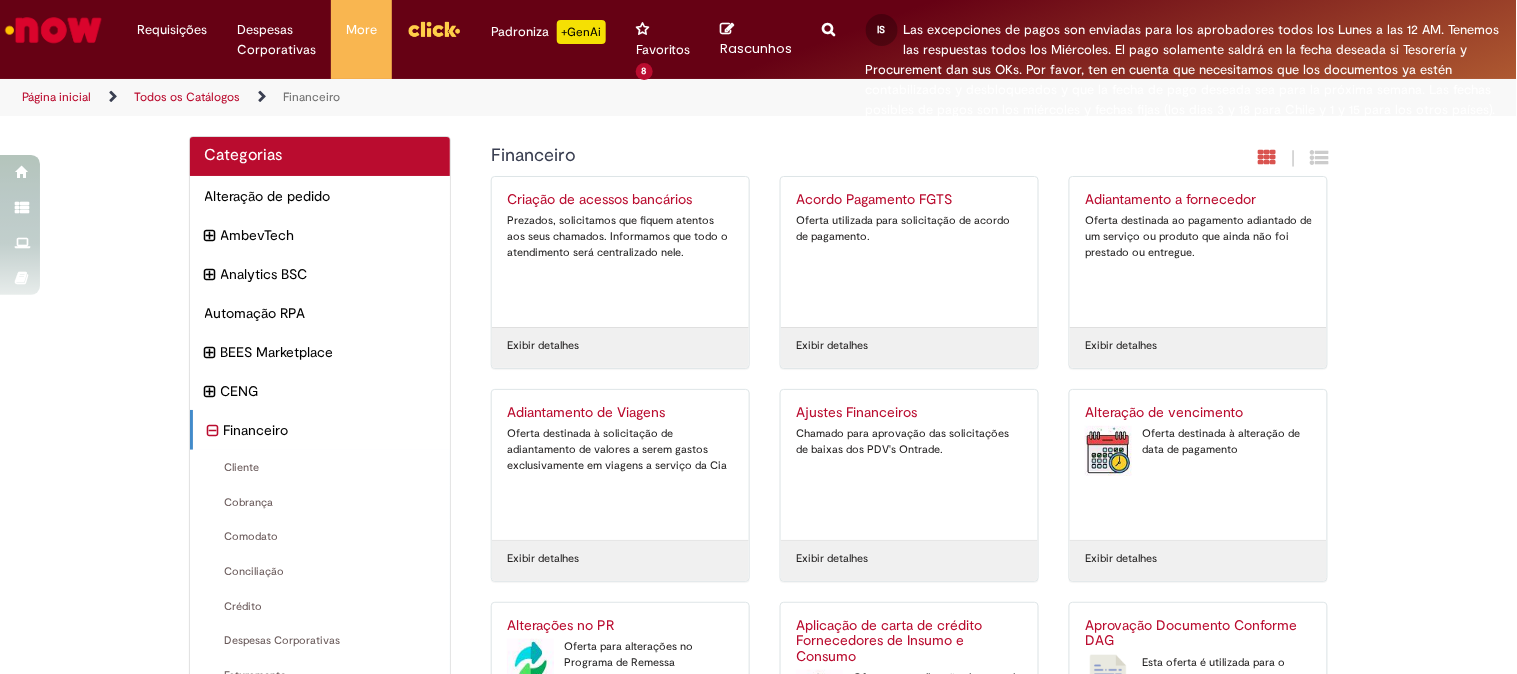 click on "Reportar problema
Artigos
Não encontrou base de conhecimento
Catálogo
Não foram encontradas ofertas
Comunidade
Nenhum resultado encontrado na comunidade" at bounding box center [829, 39] 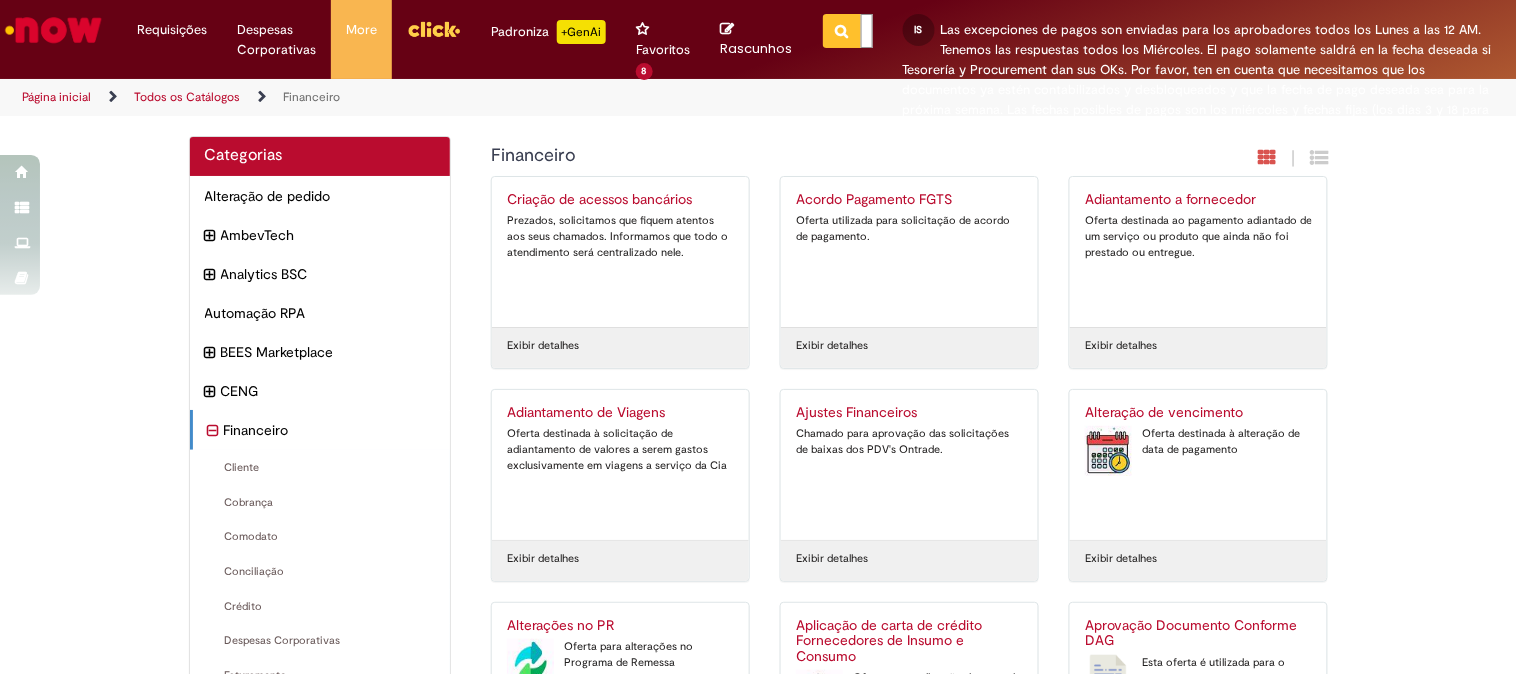 click at bounding box center (867, 31) 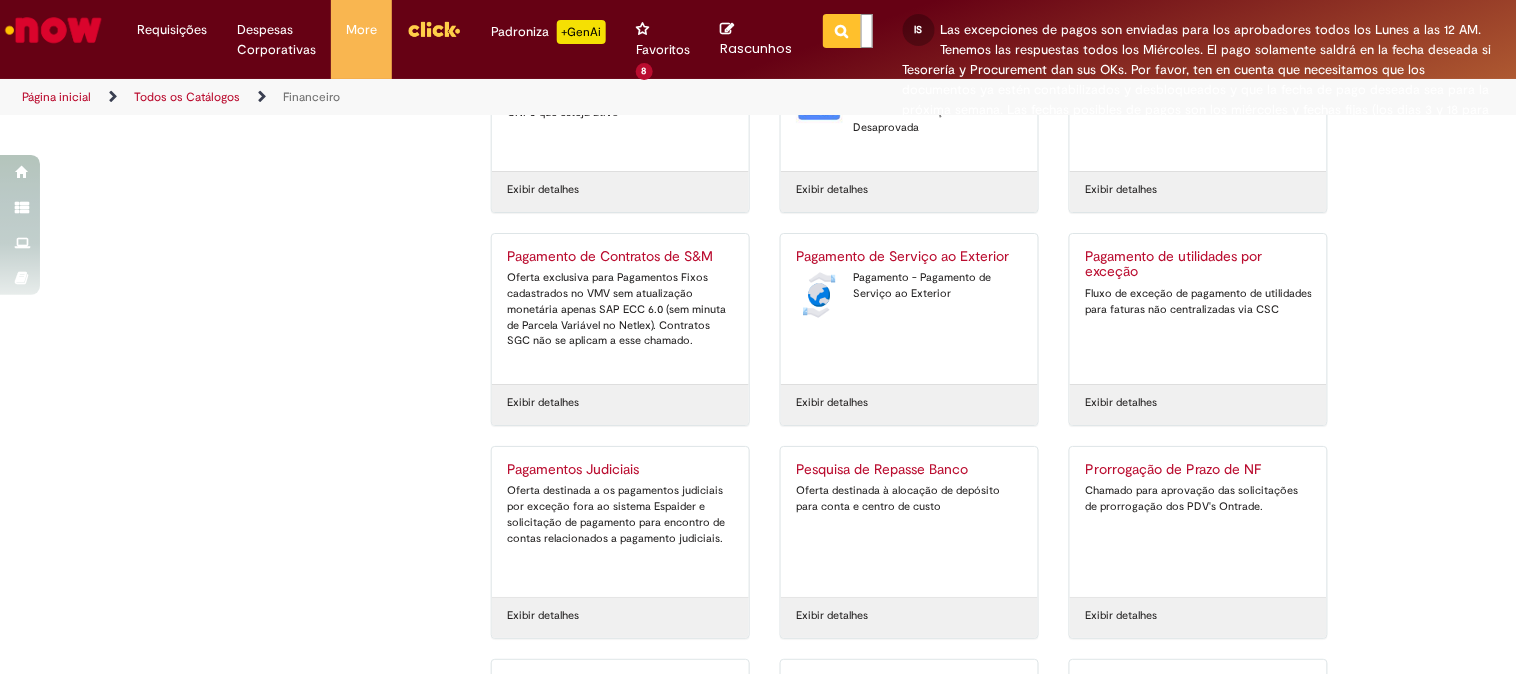 scroll, scrollTop: 4043, scrollLeft: 0, axis: vertical 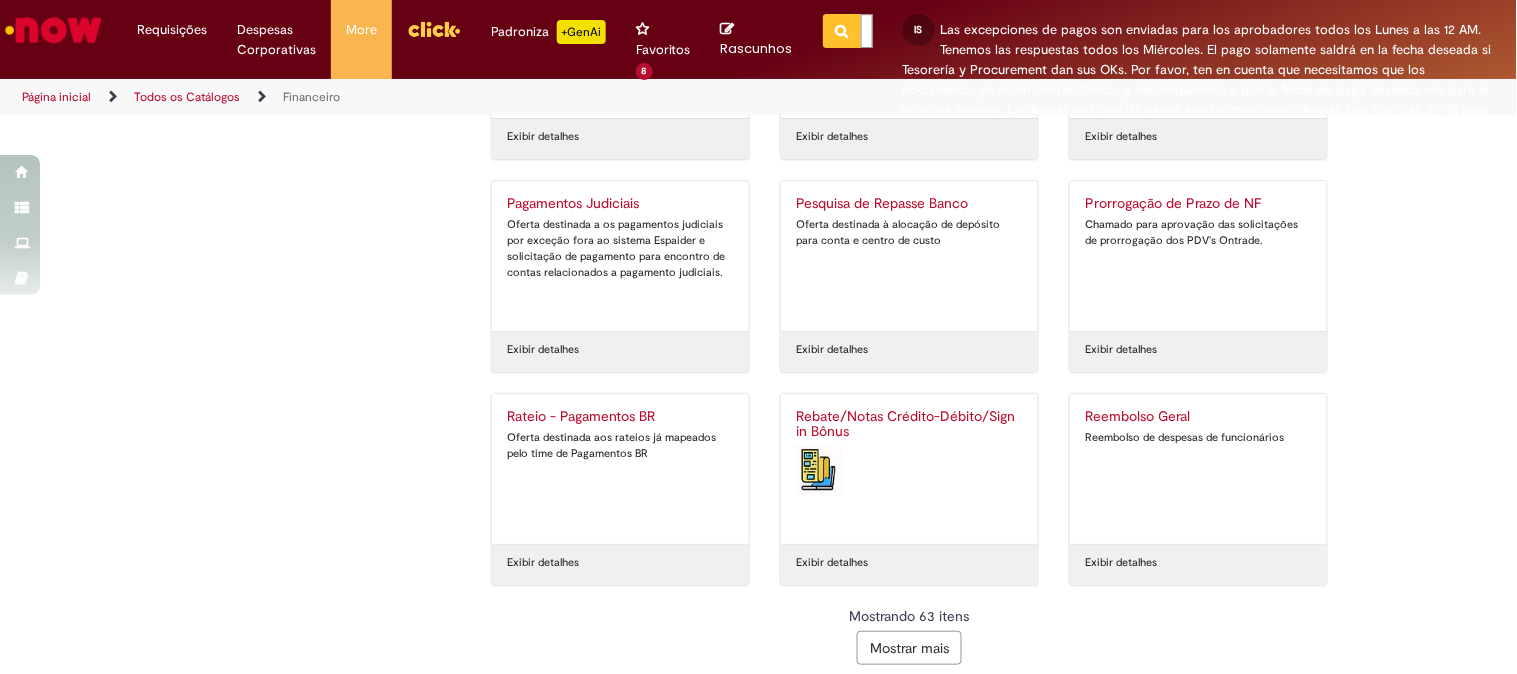 click on "Mostrar mais" at bounding box center [909, 648] 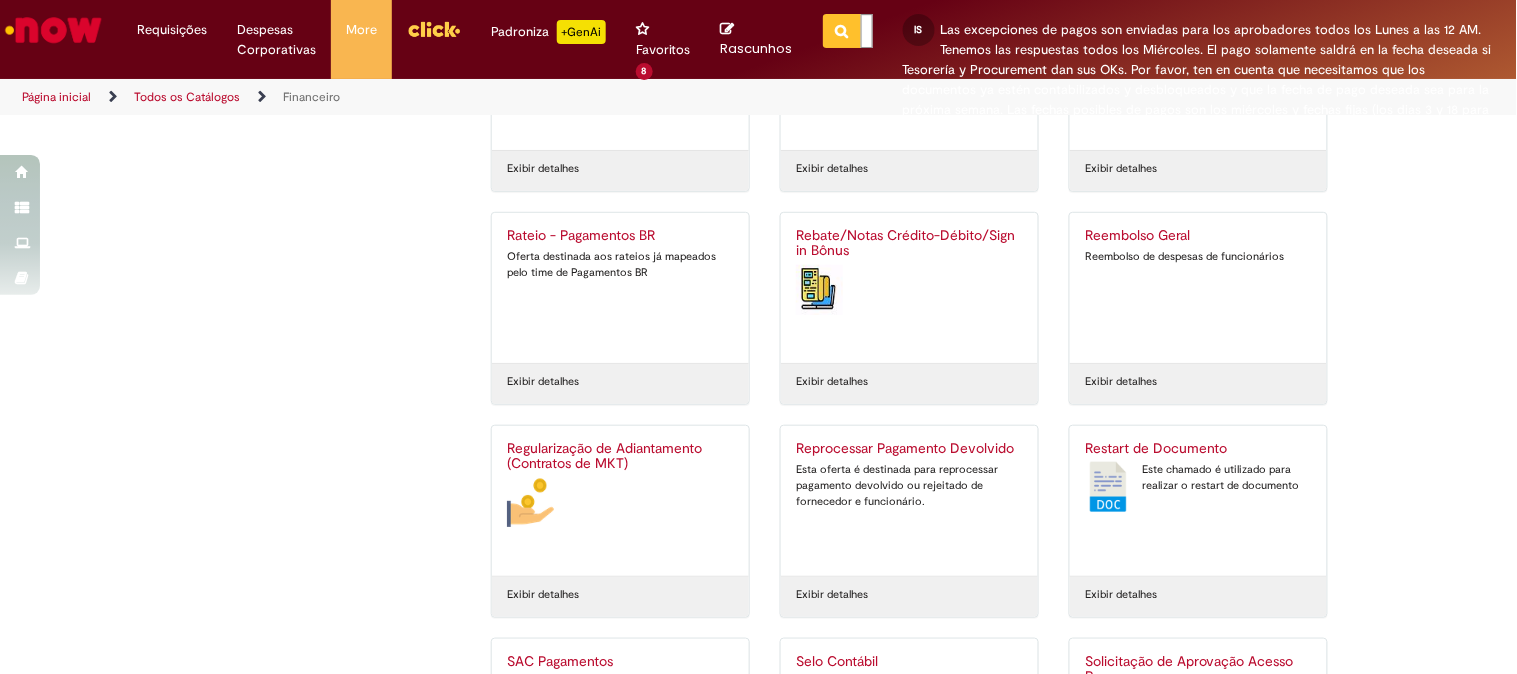 scroll, scrollTop: 4683, scrollLeft: 0, axis: vertical 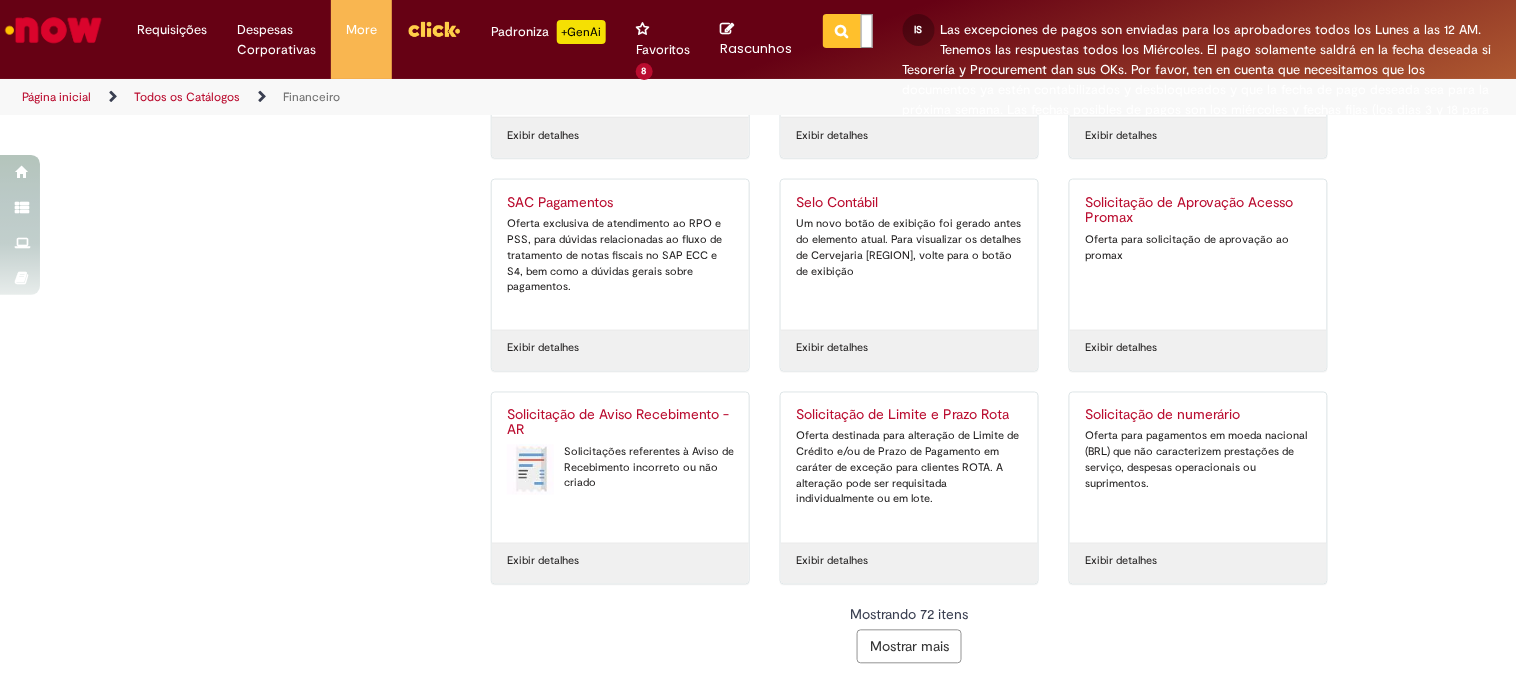 click on "Mostrar mais" at bounding box center (909, 647) 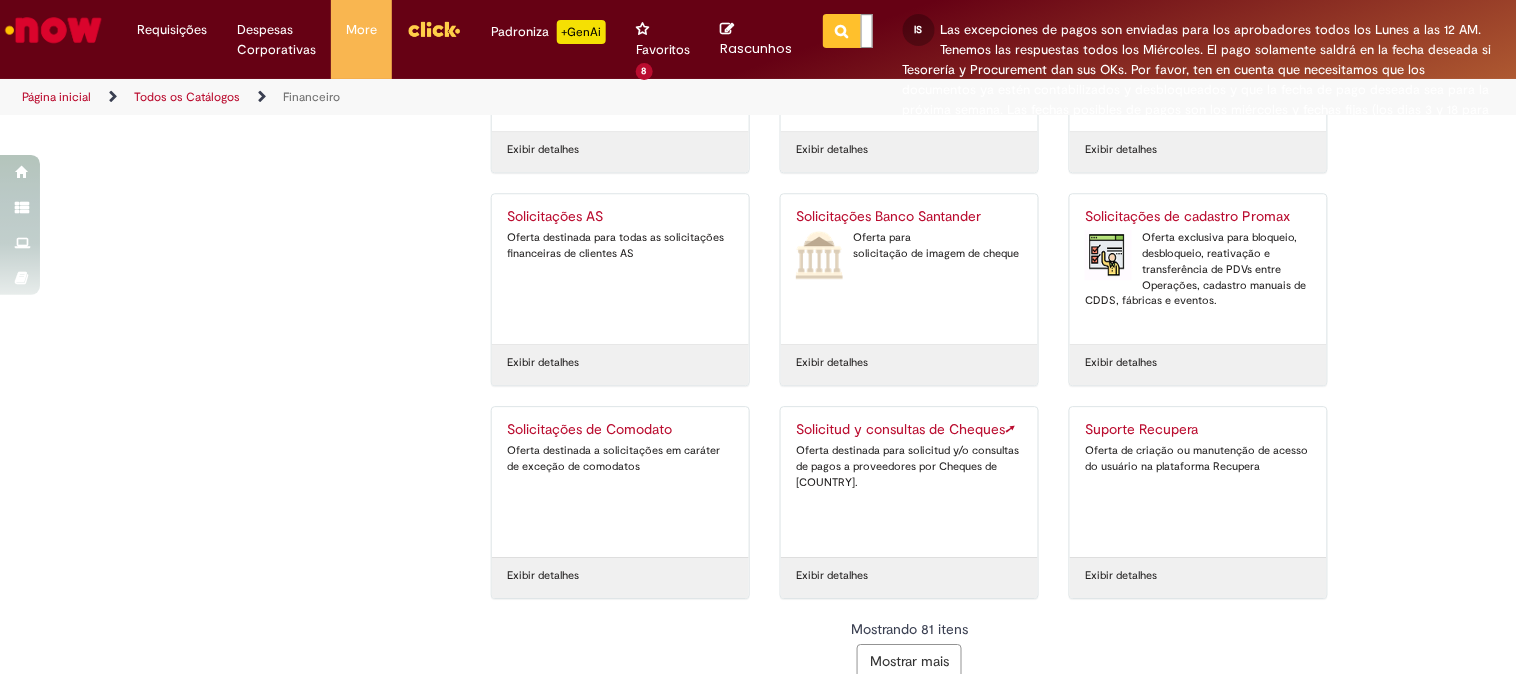scroll, scrollTop: 5322, scrollLeft: 0, axis: vertical 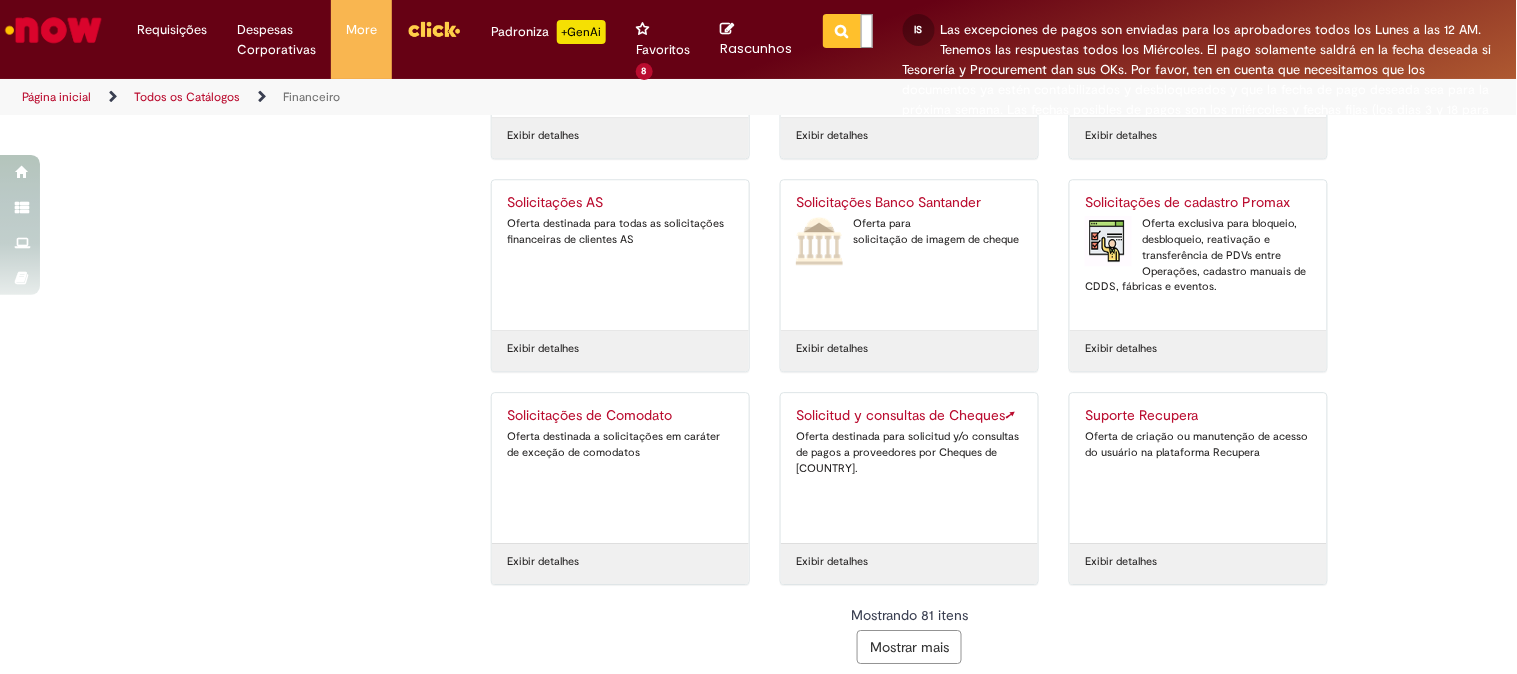 click on "Mostrar mais" at bounding box center [909, 647] 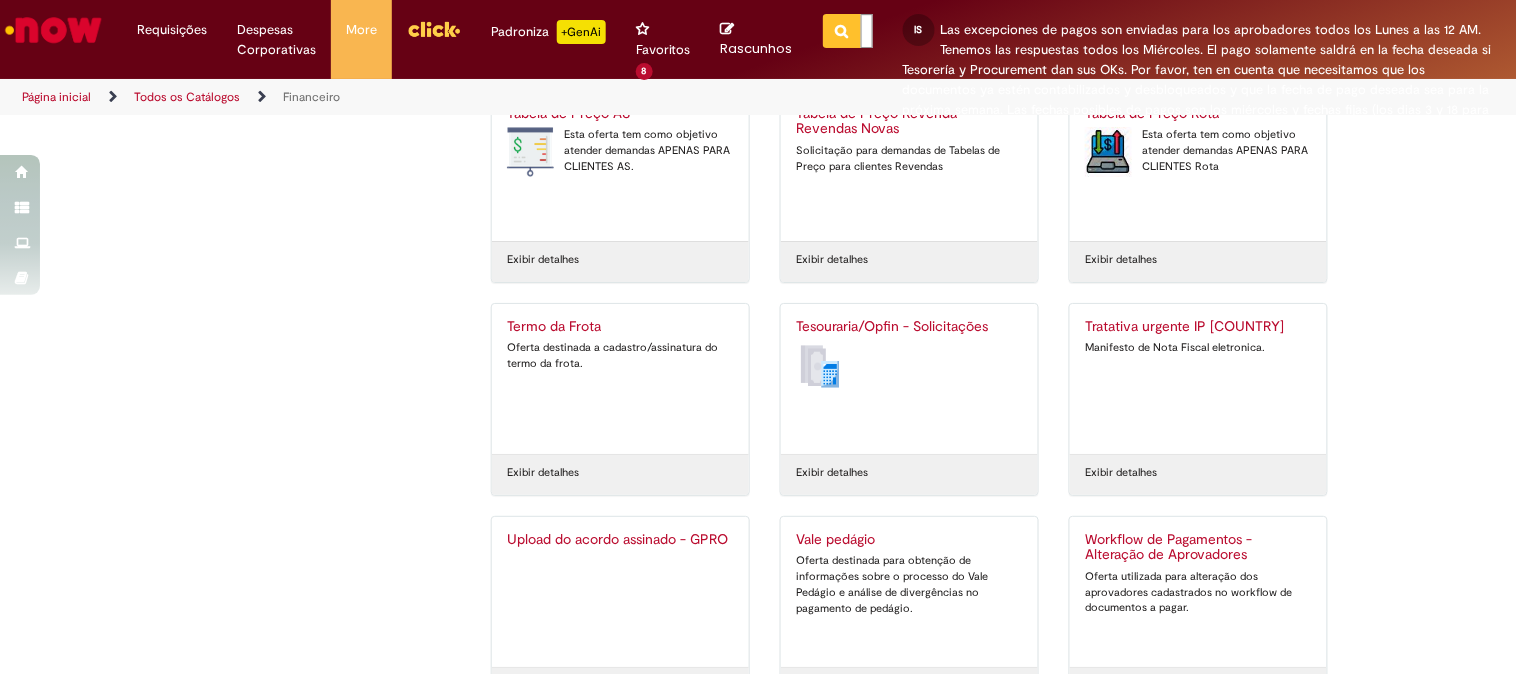 scroll, scrollTop: 5883, scrollLeft: 0, axis: vertical 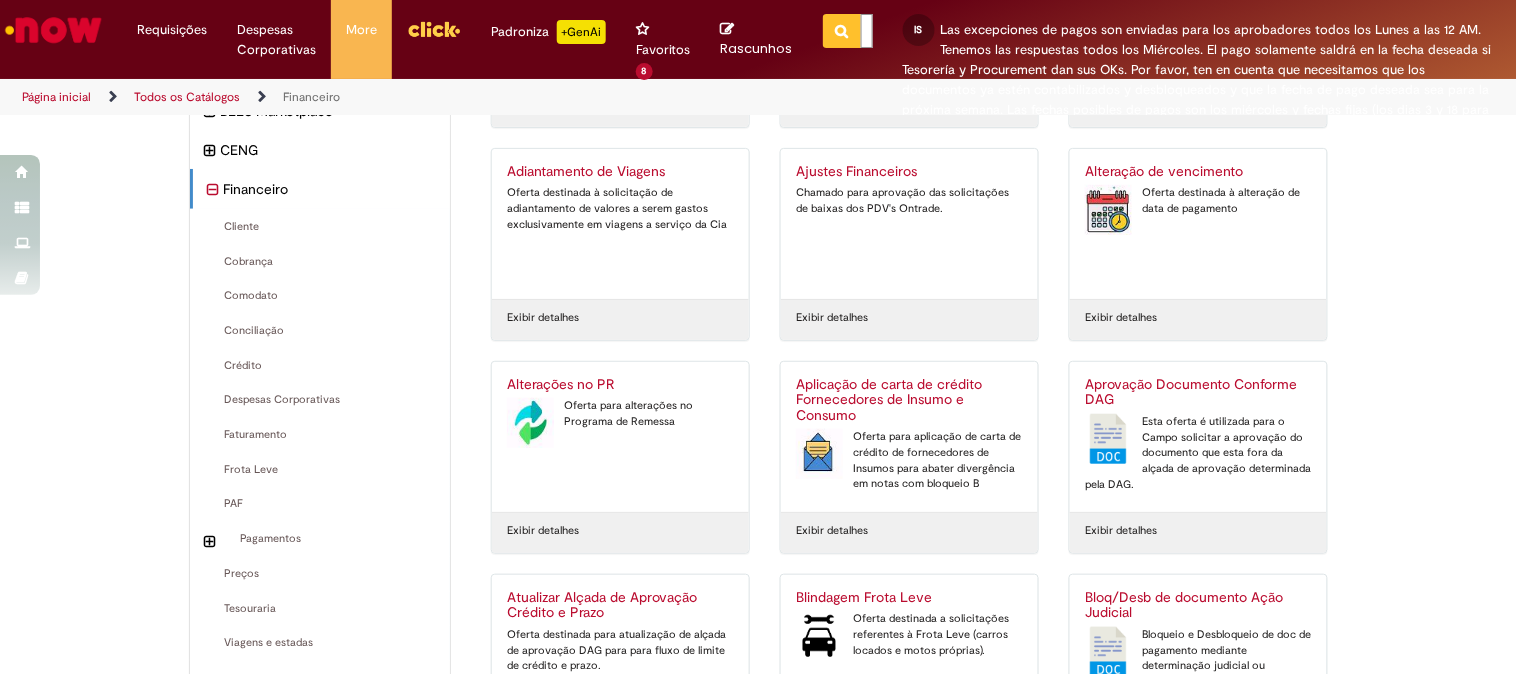 click at bounding box center [867, 31] 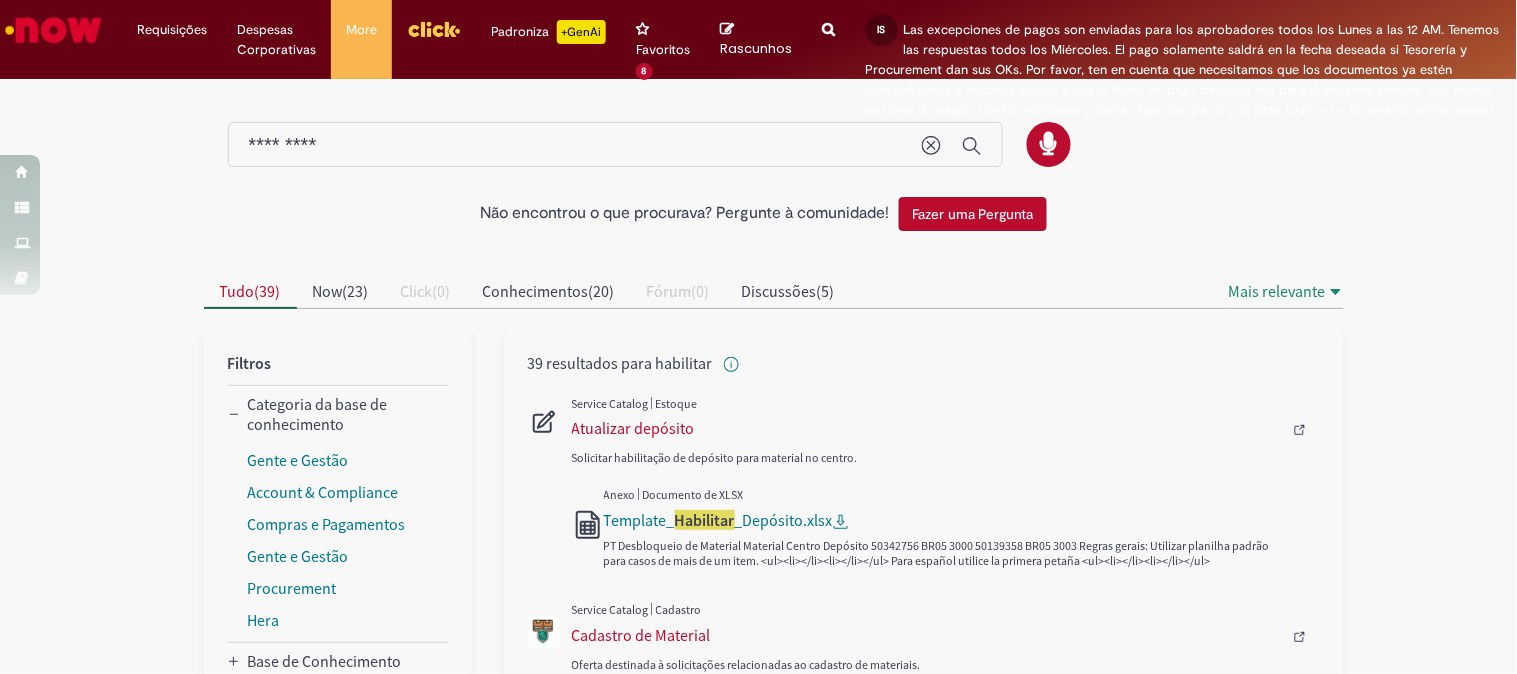 scroll, scrollTop: 111, scrollLeft: 0, axis: vertical 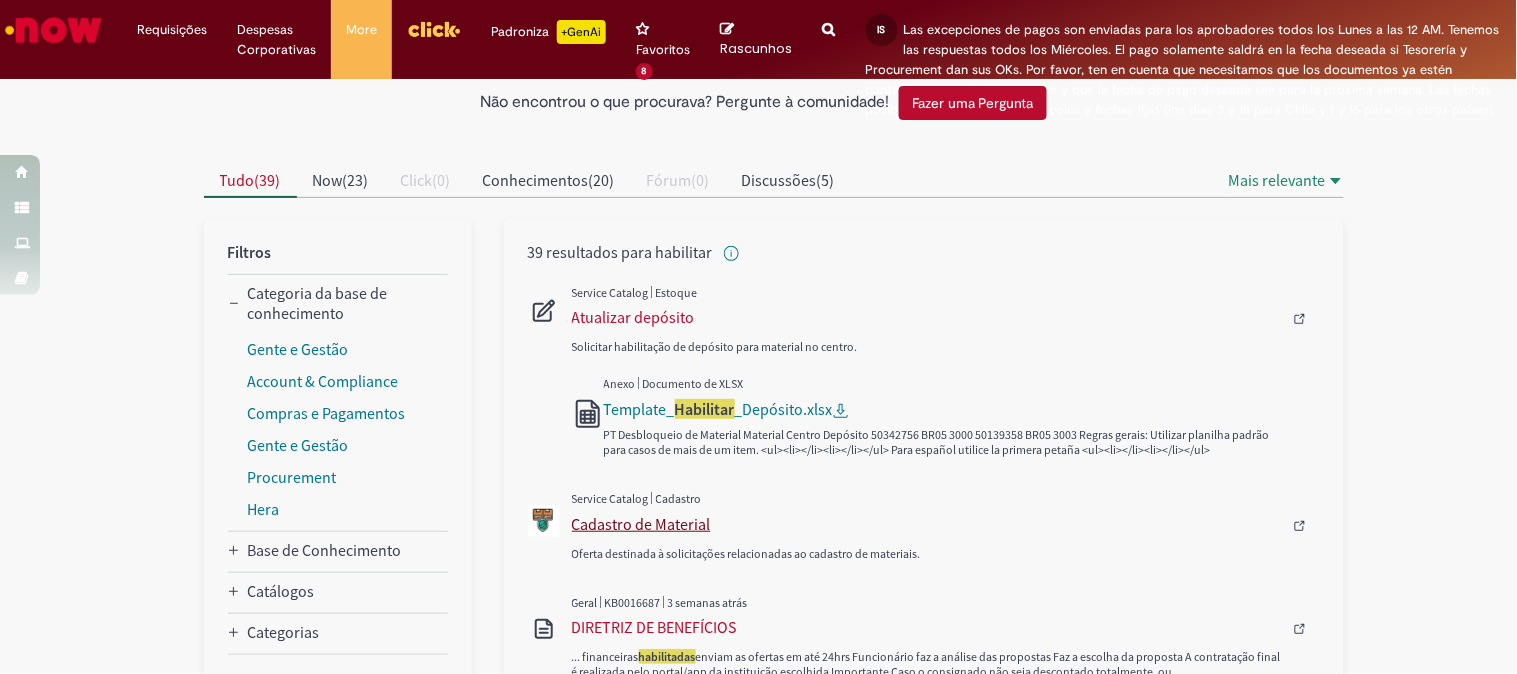 click on "Cadastro de Material" at bounding box center [927, 524] 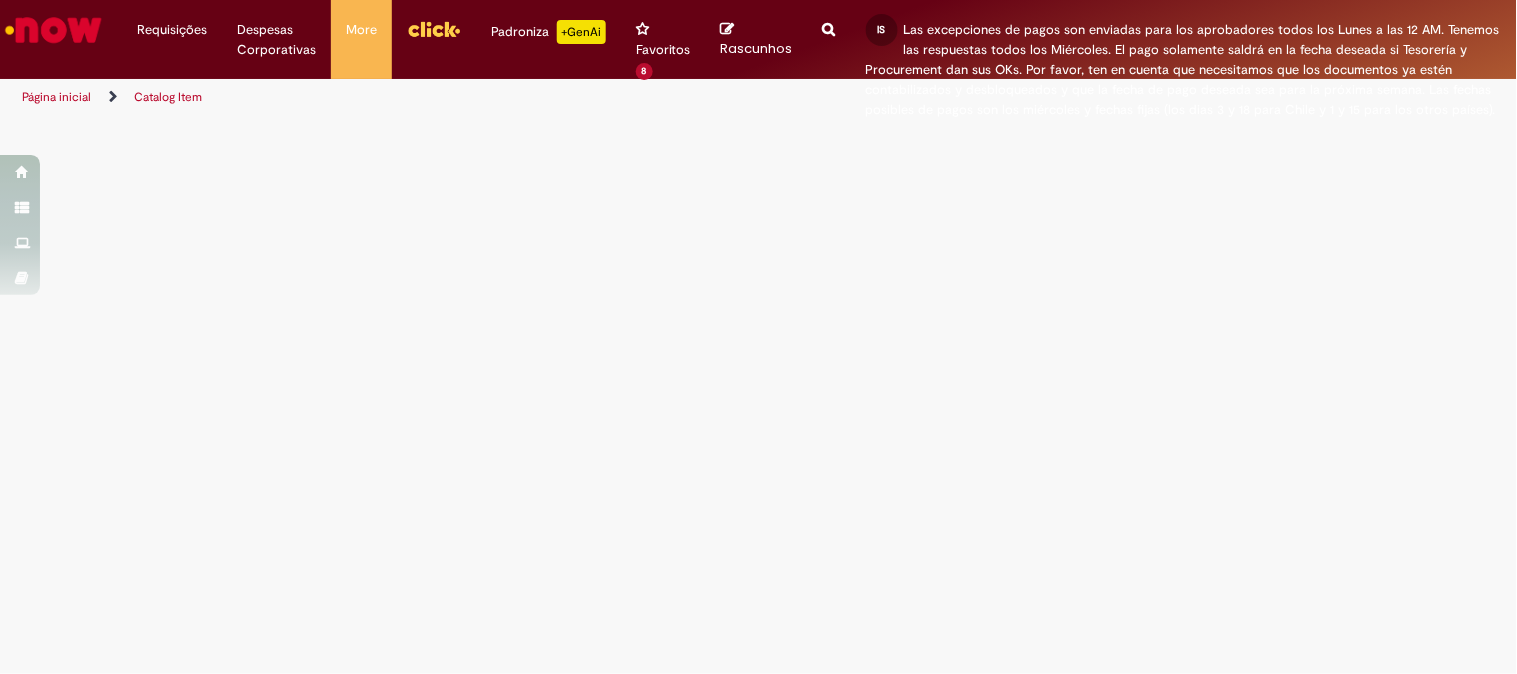 scroll, scrollTop: 0, scrollLeft: 0, axis: both 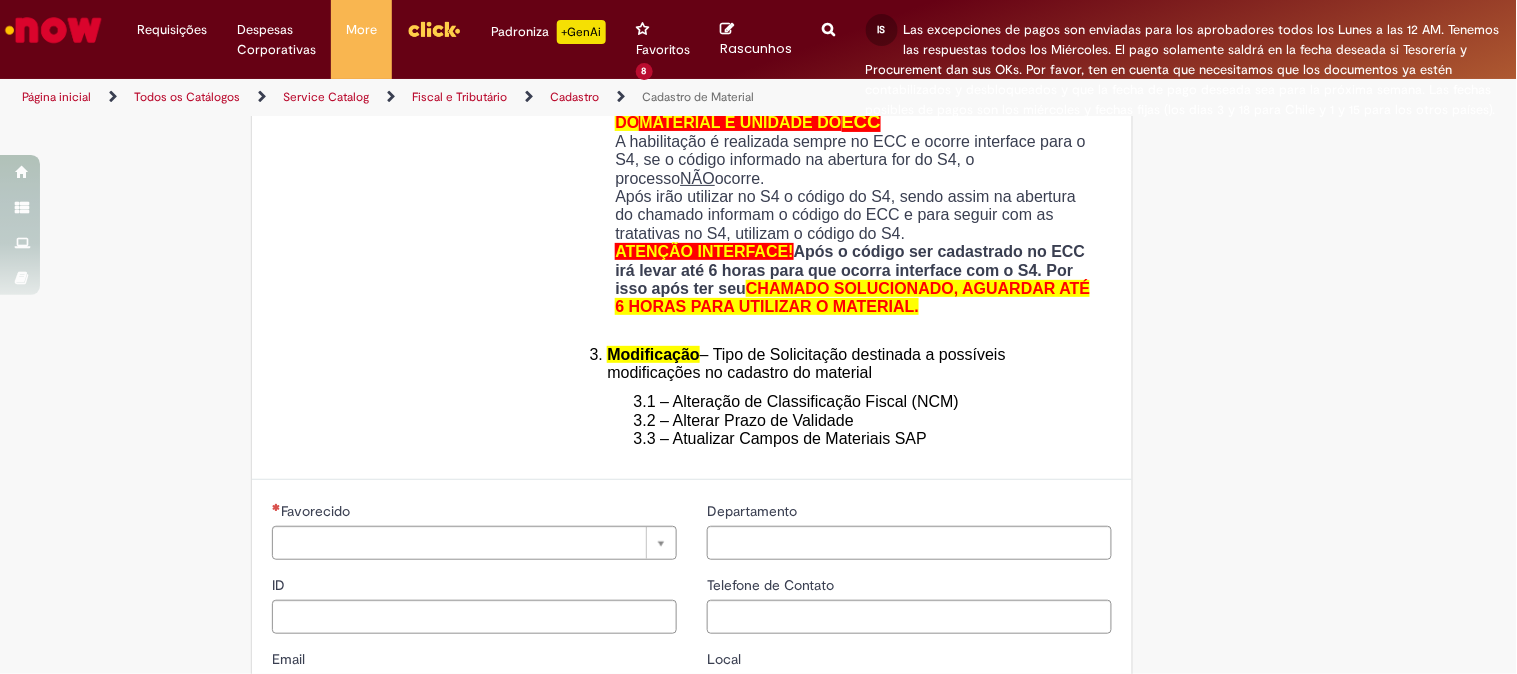 type on "********" 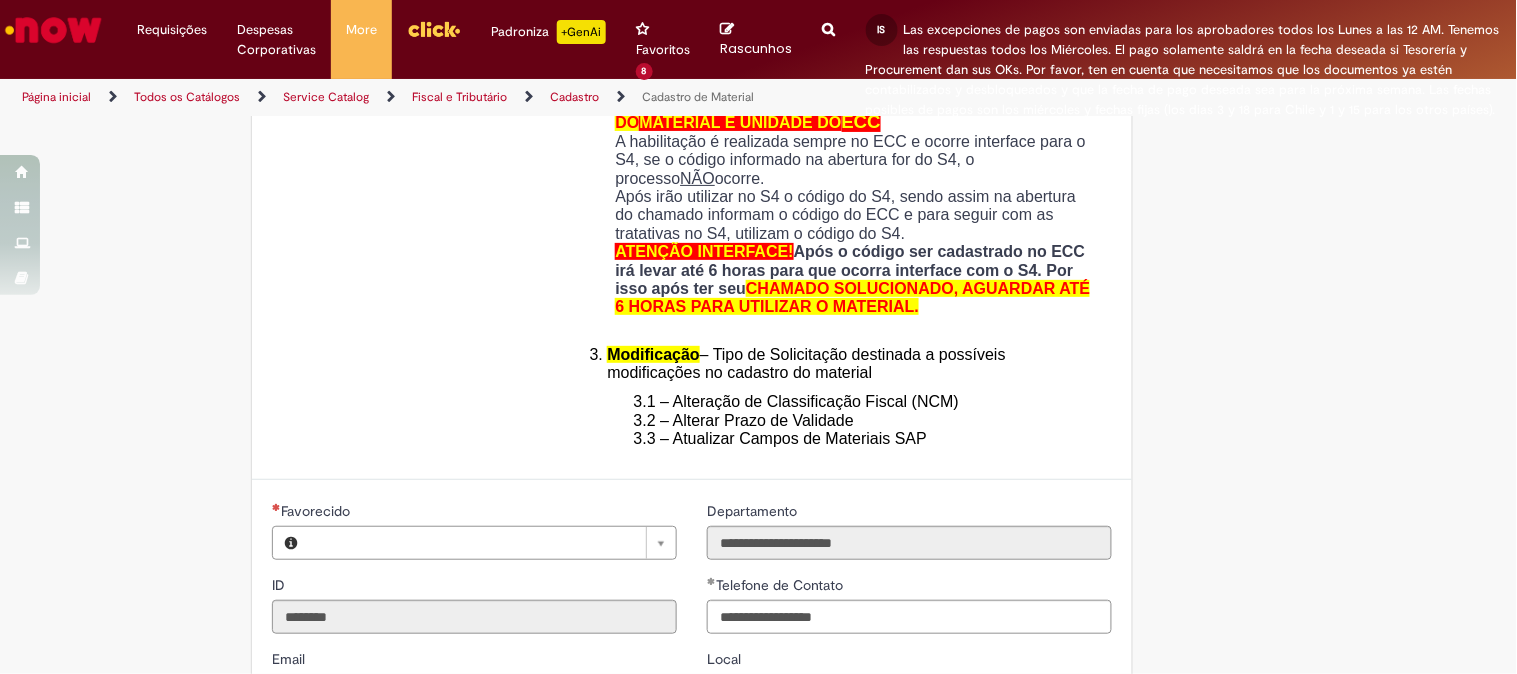 type on "**********" 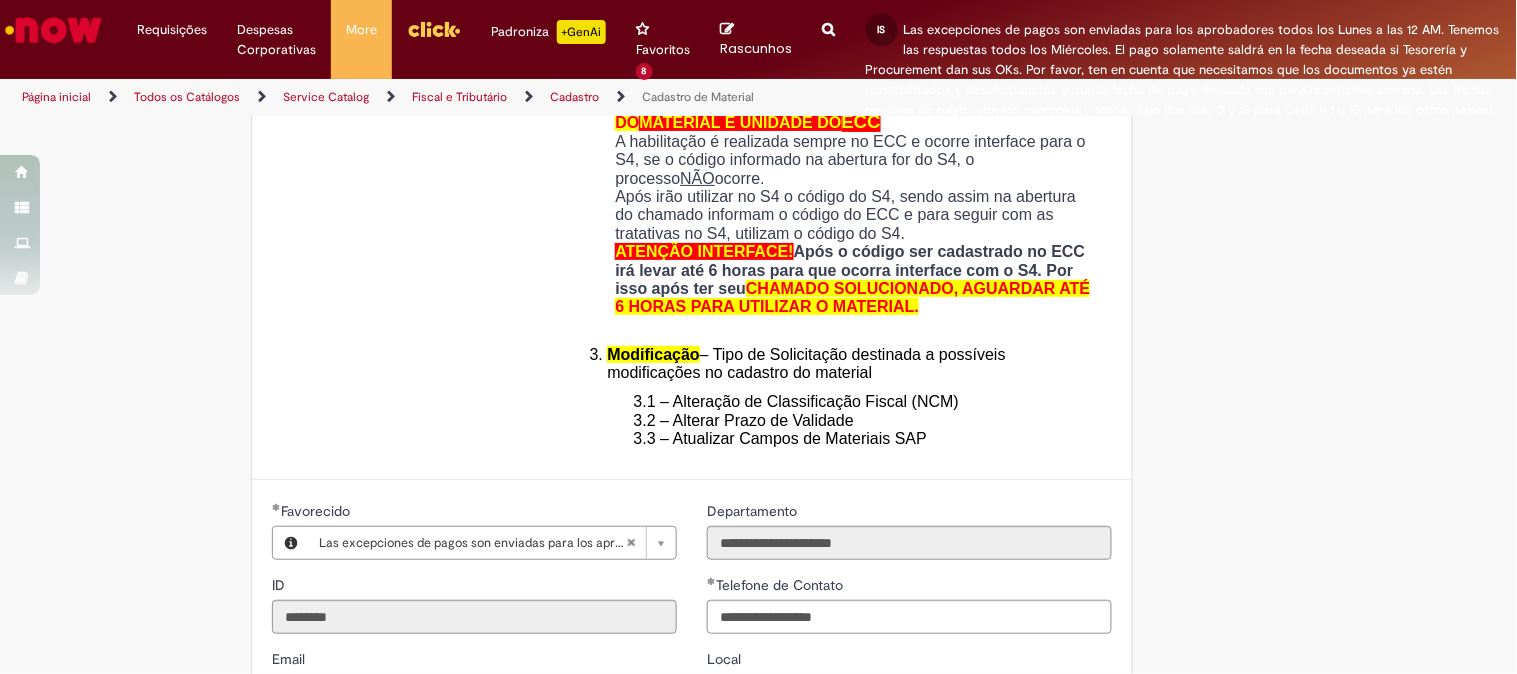 type on "**********" 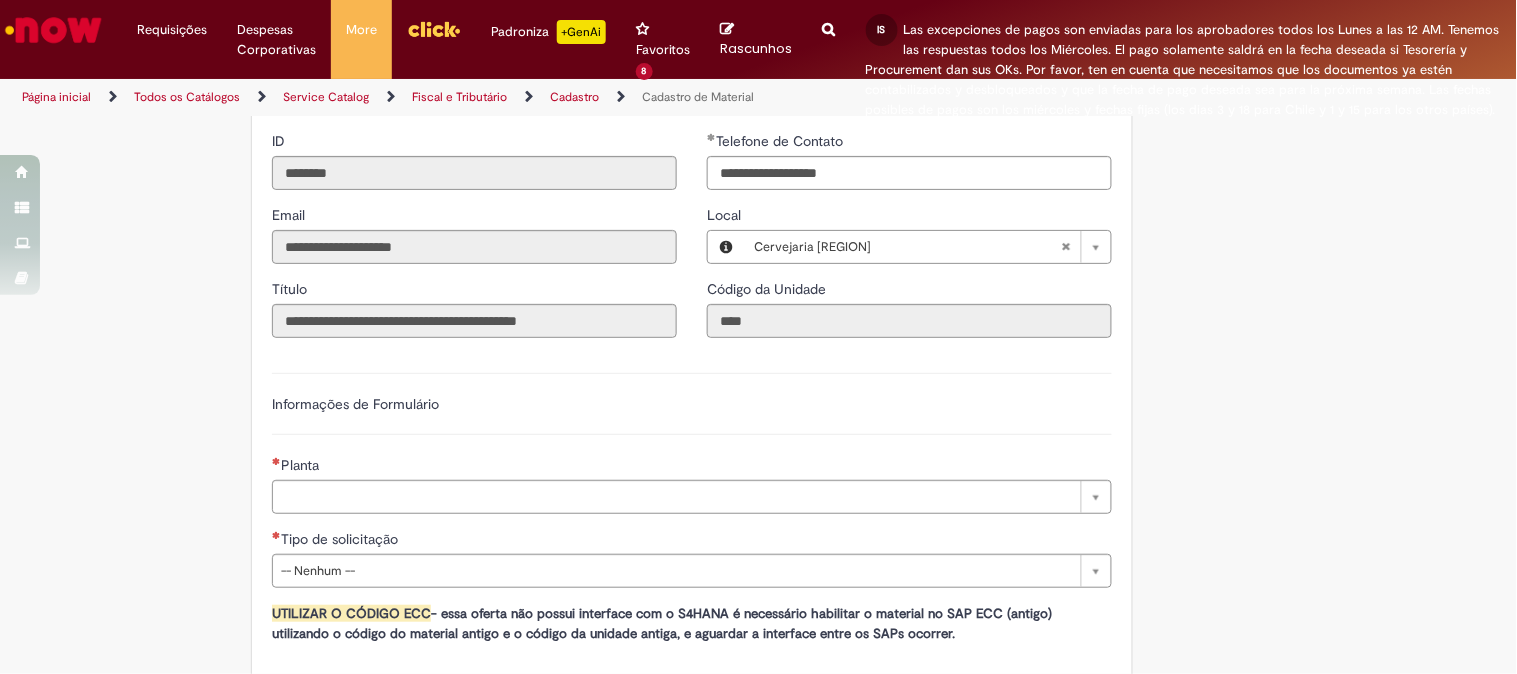 scroll, scrollTop: 1000, scrollLeft: 0, axis: vertical 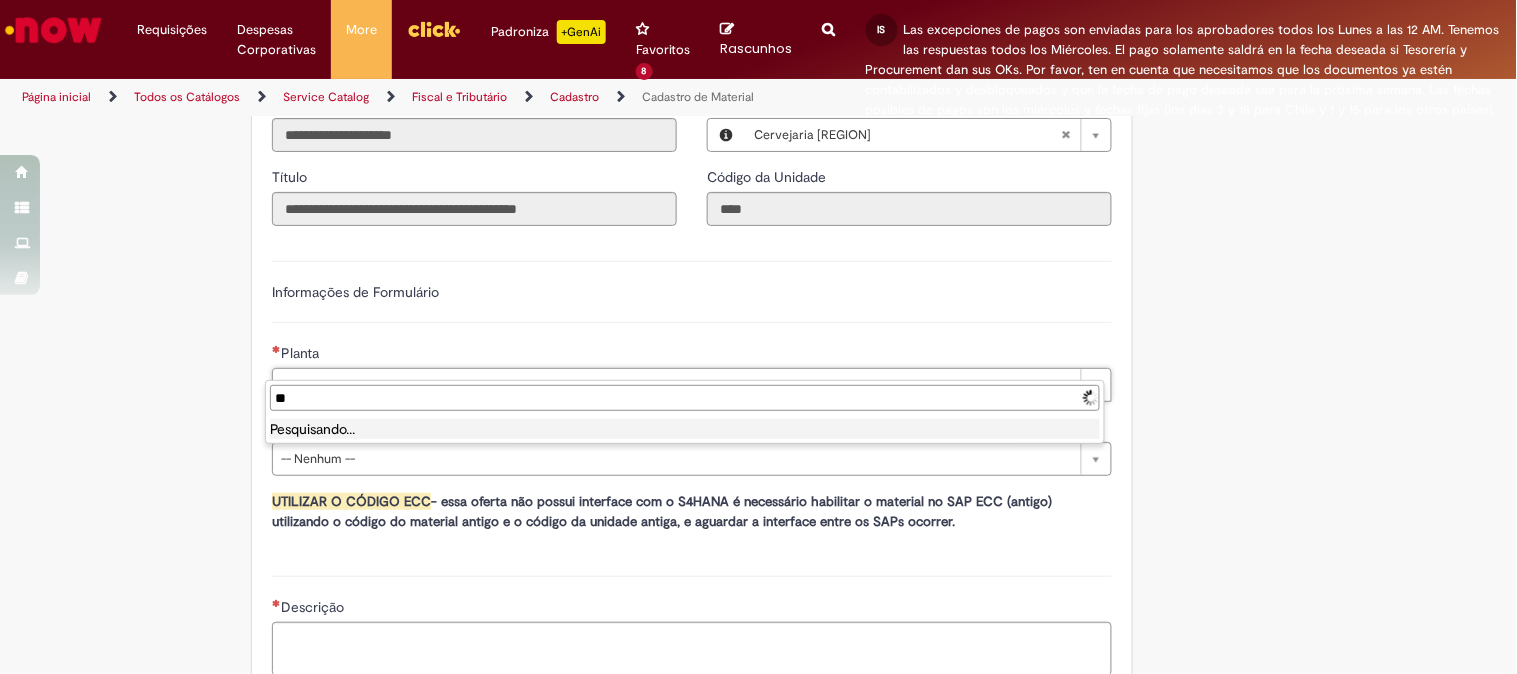 type on "*" 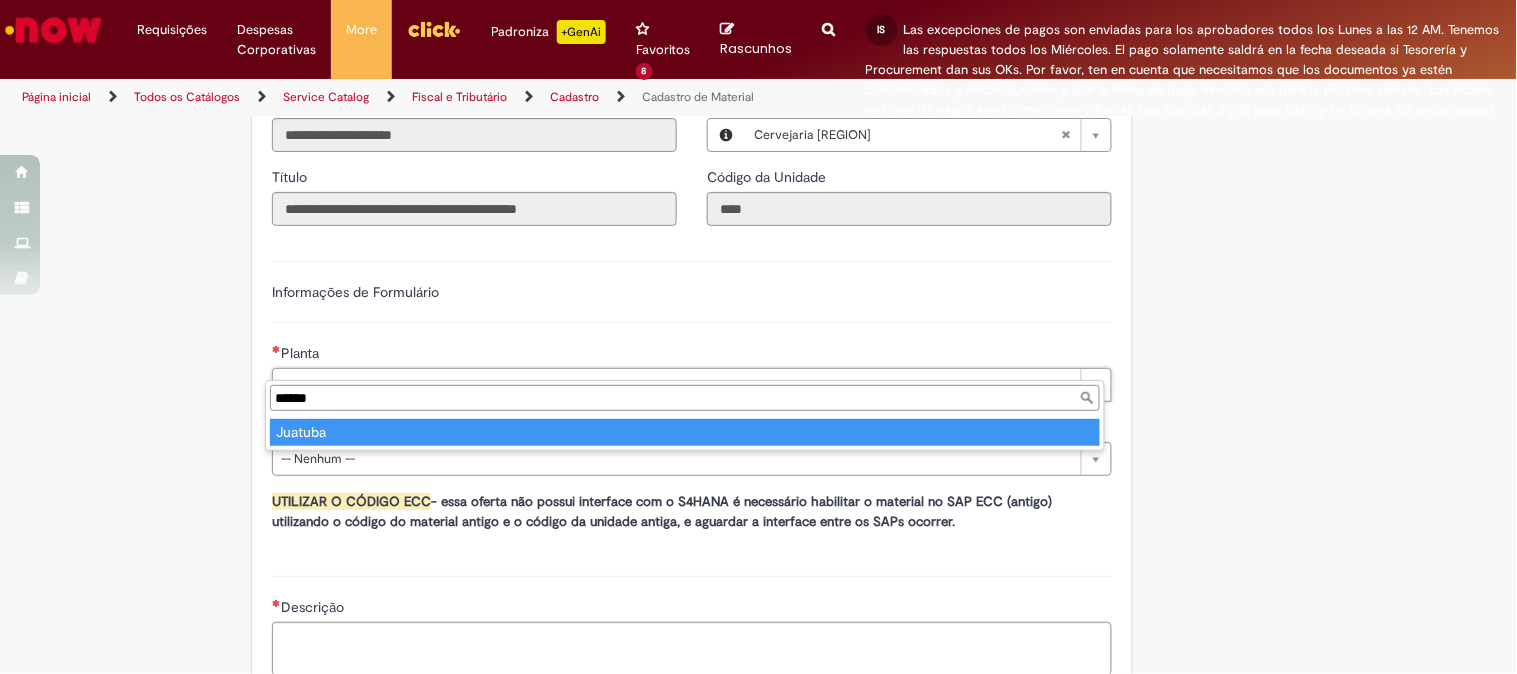 type on "******" 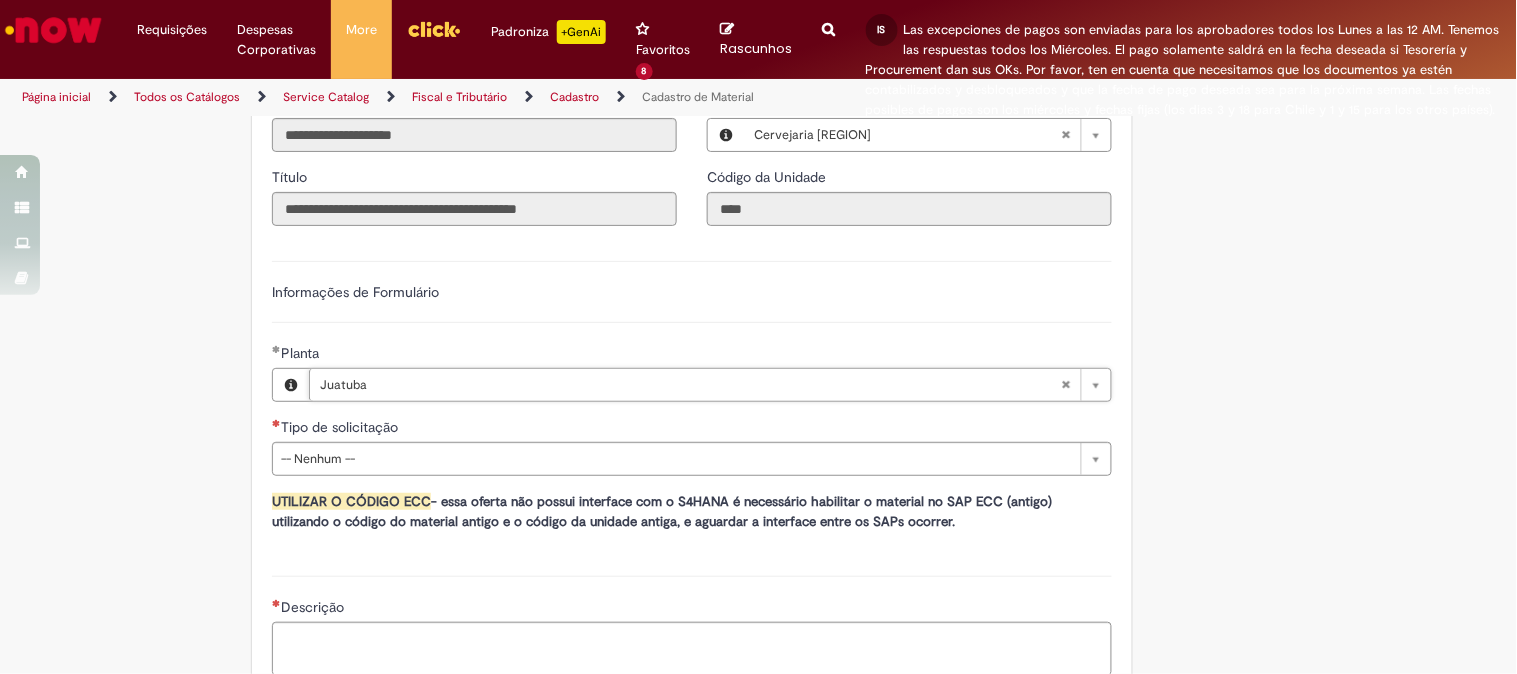 scroll, scrollTop: 1111, scrollLeft: 0, axis: vertical 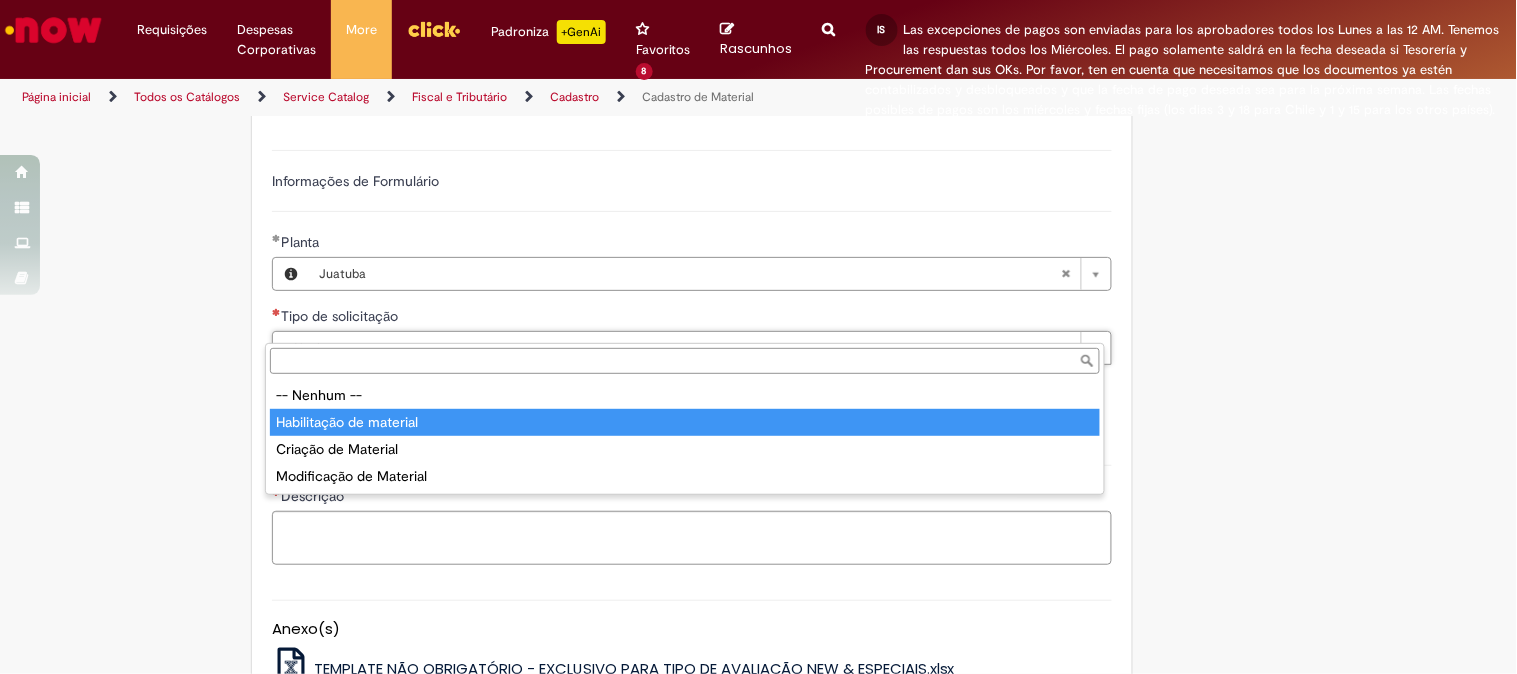 type on "**********" 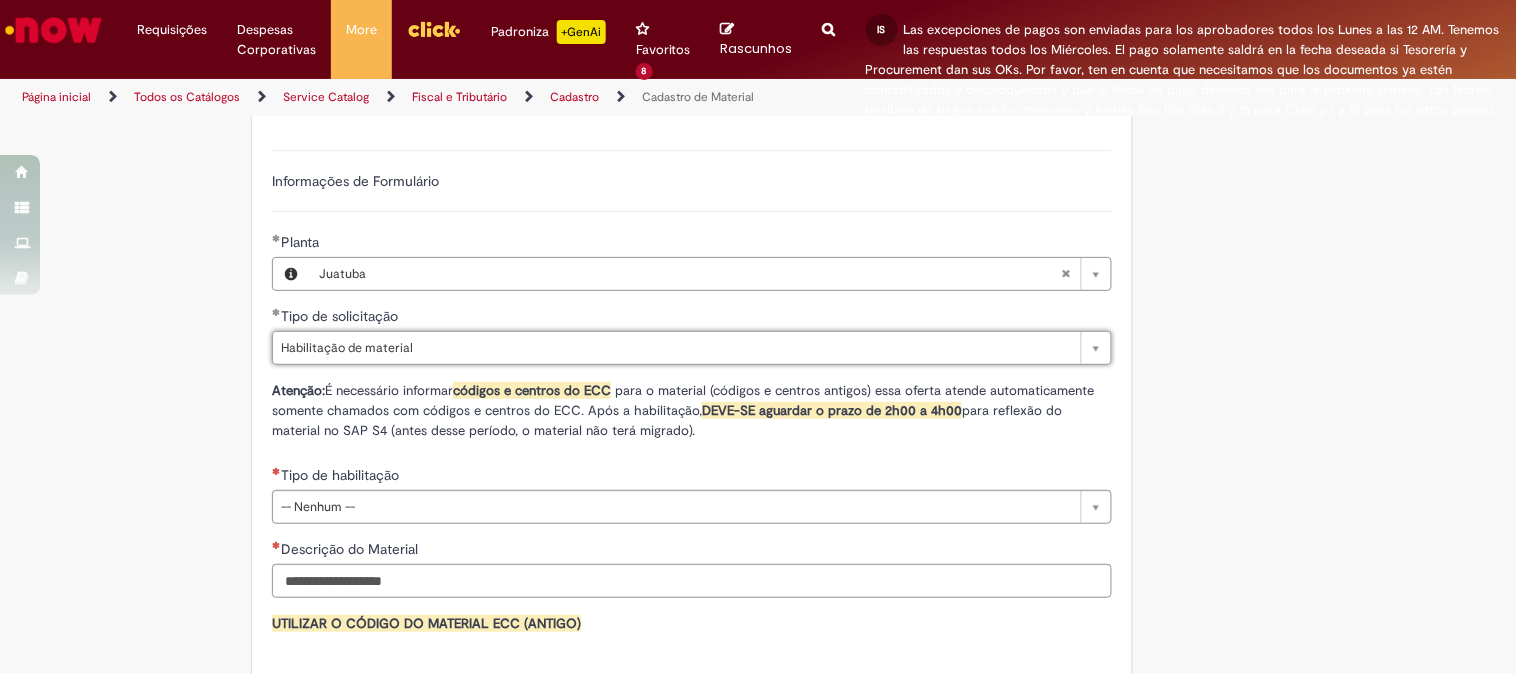 scroll, scrollTop: 1222, scrollLeft: 0, axis: vertical 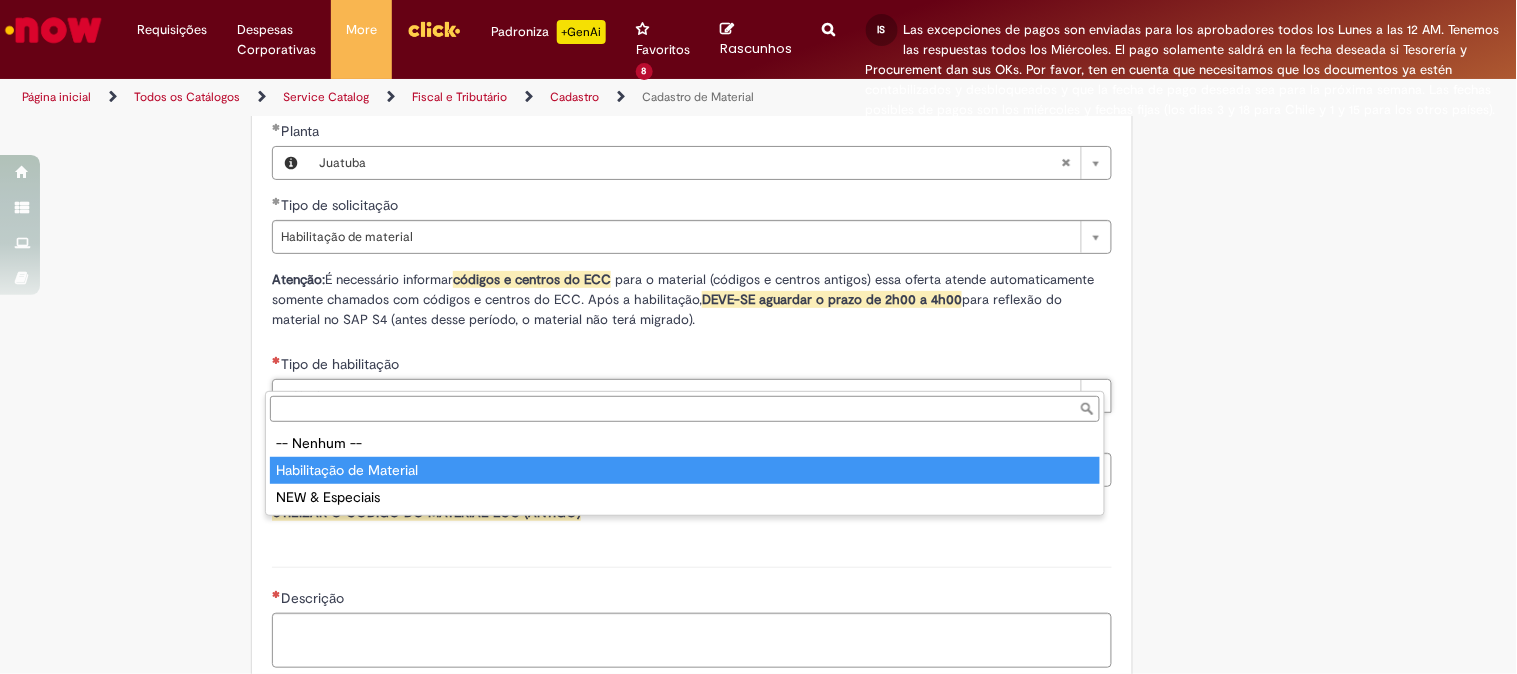 type on "**********" 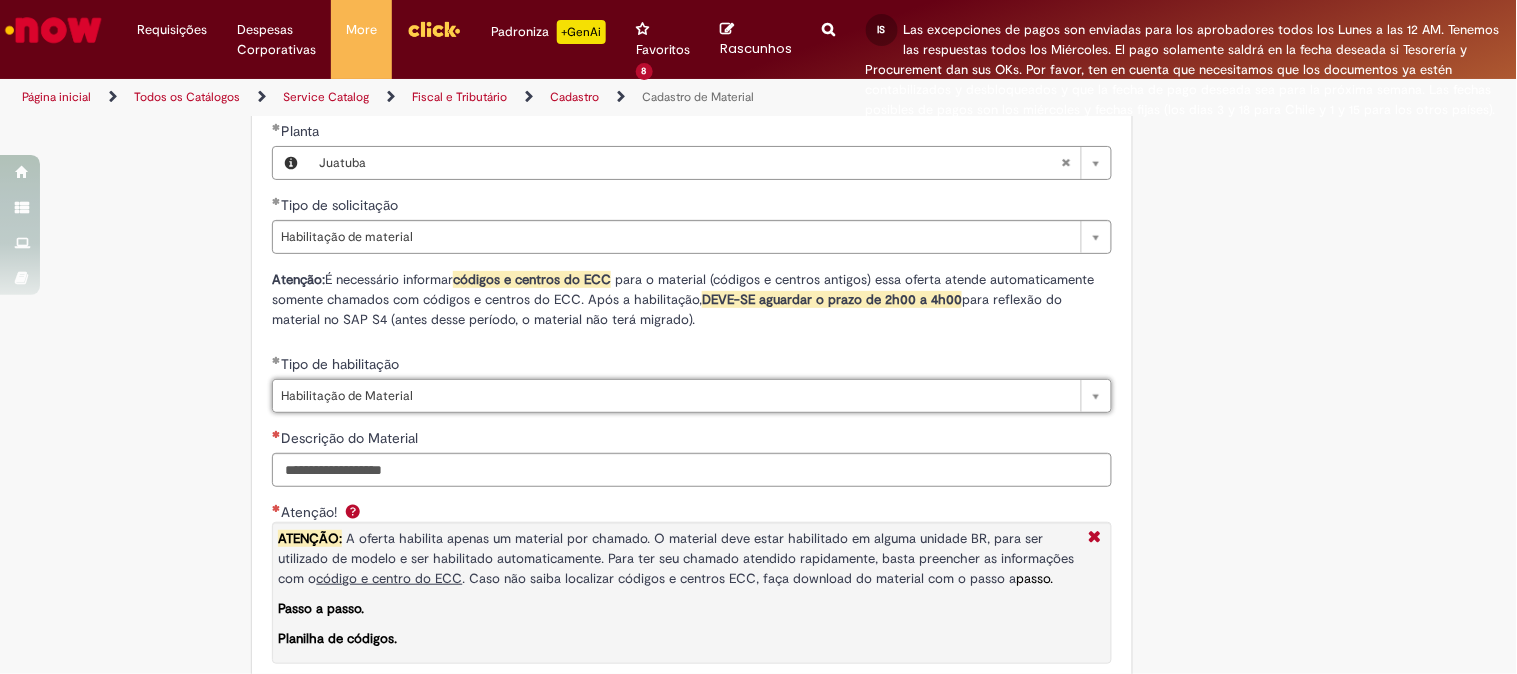 scroll, scrollTop: 1333, scrollLeft: 0, axis: vertical 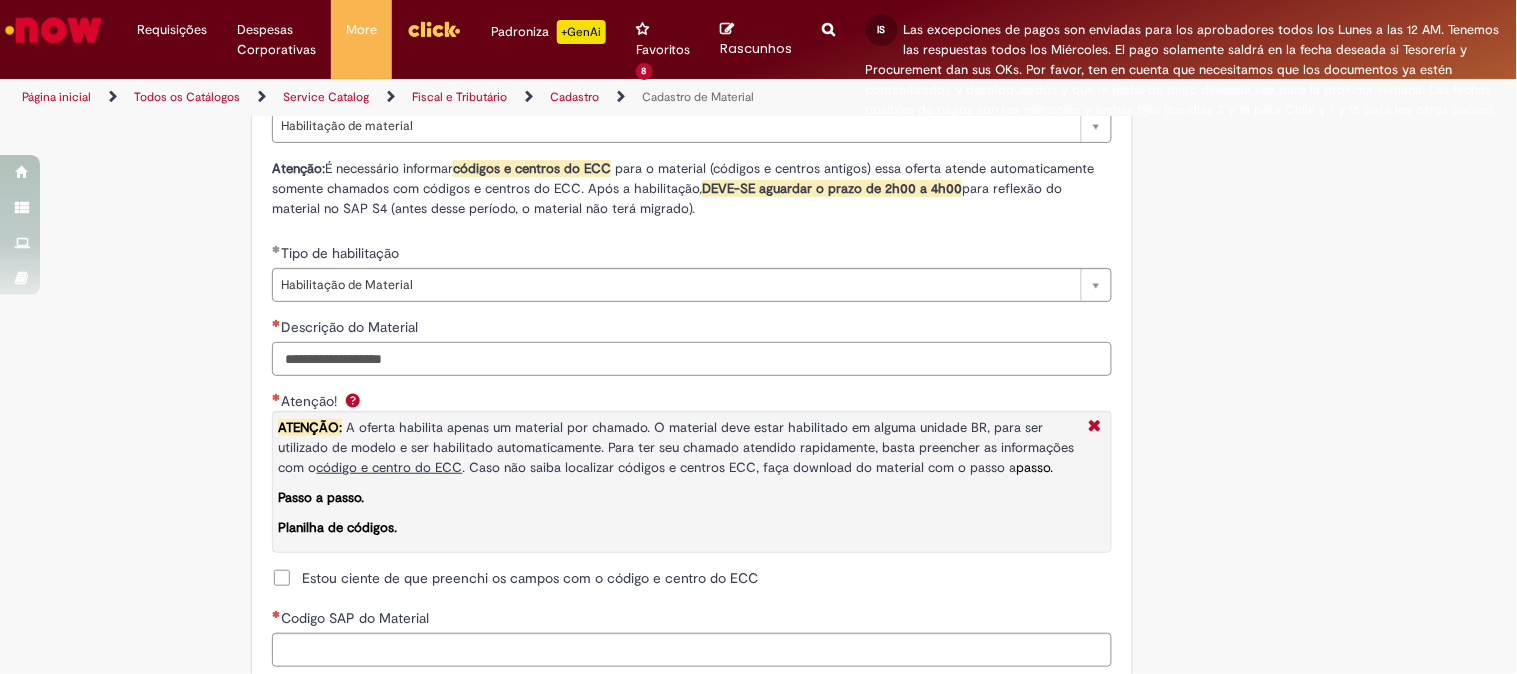 click on "Descrição do Material" at bounding box center (692, 359) 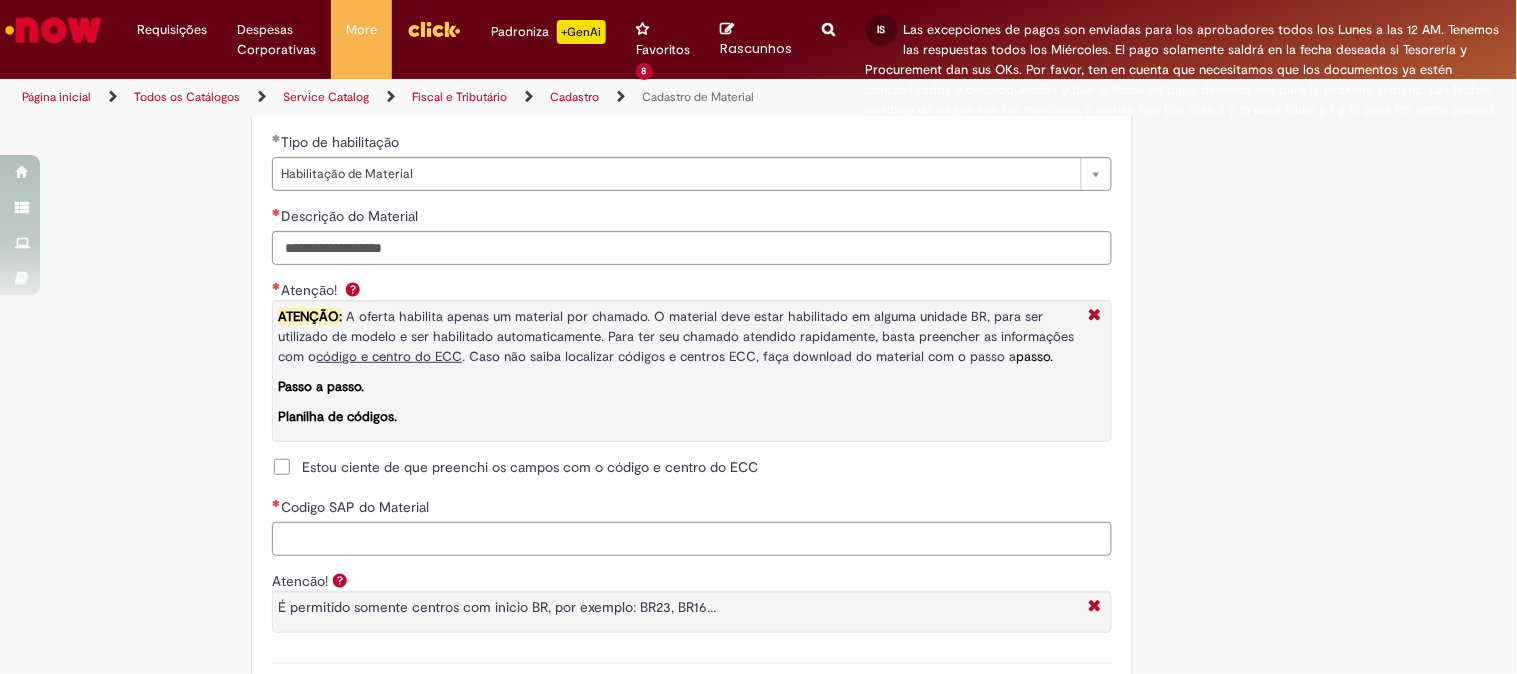 click on "Estou ciente de que preenchi os campos com o código e centro do ECC" at bounding box center (530, 467) 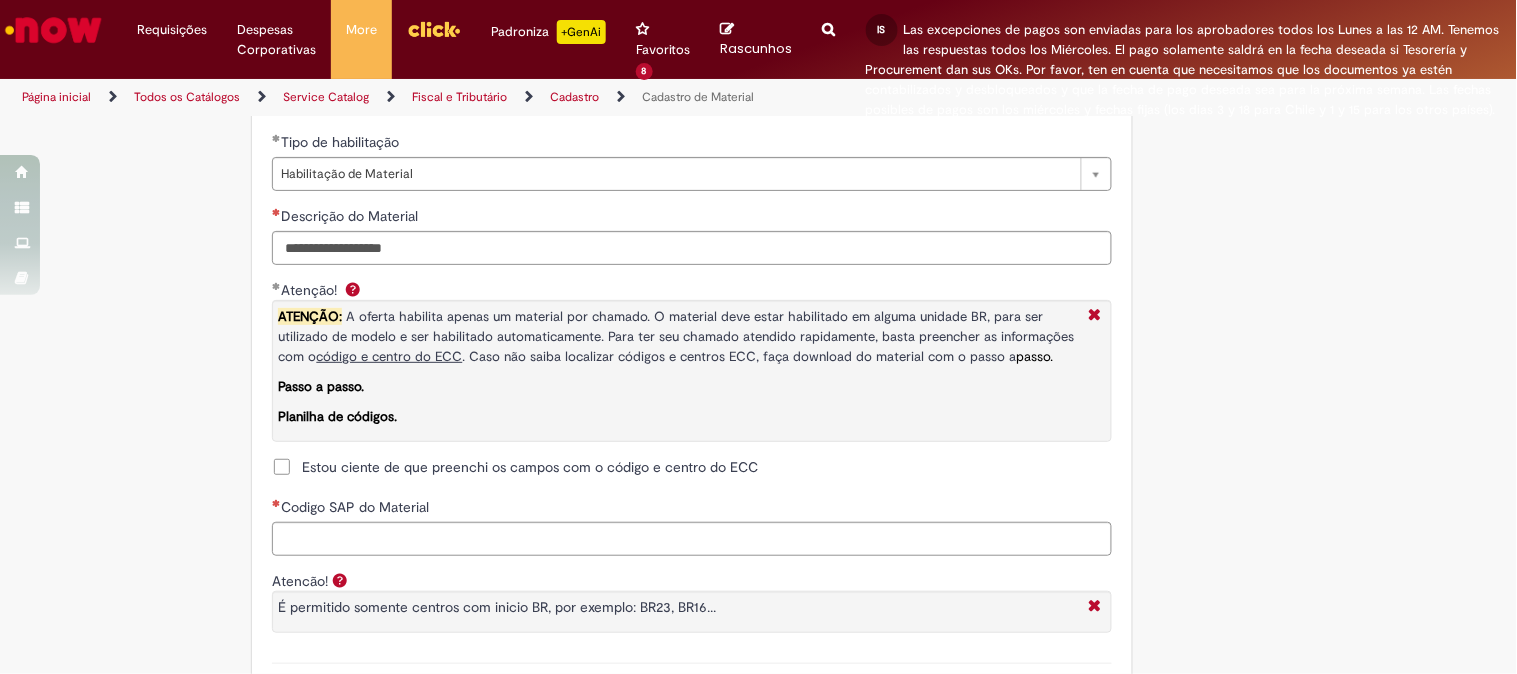 scroll, scrollTop: 1555, scrollLeft: 0, axis: vertical 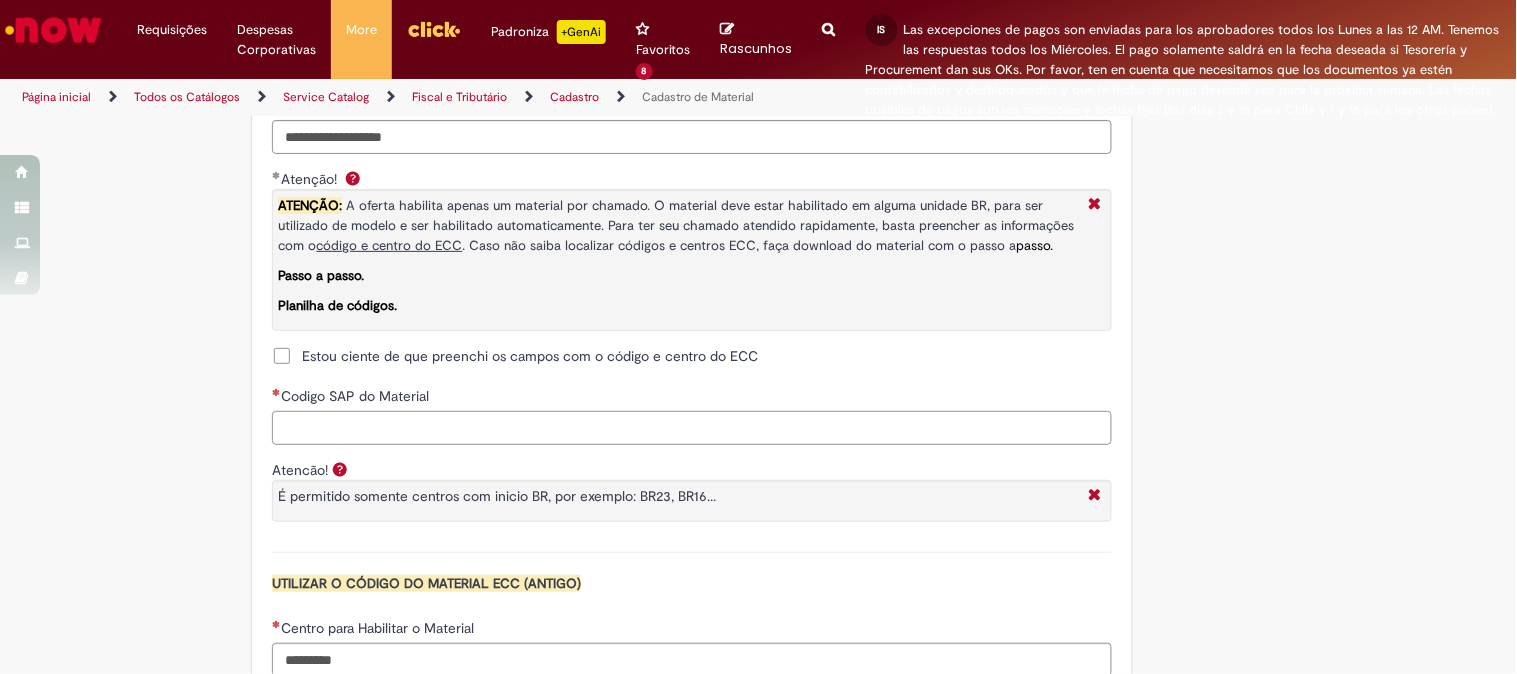 click on "Codigo SAP do Material" at bounding box center [692, 428] 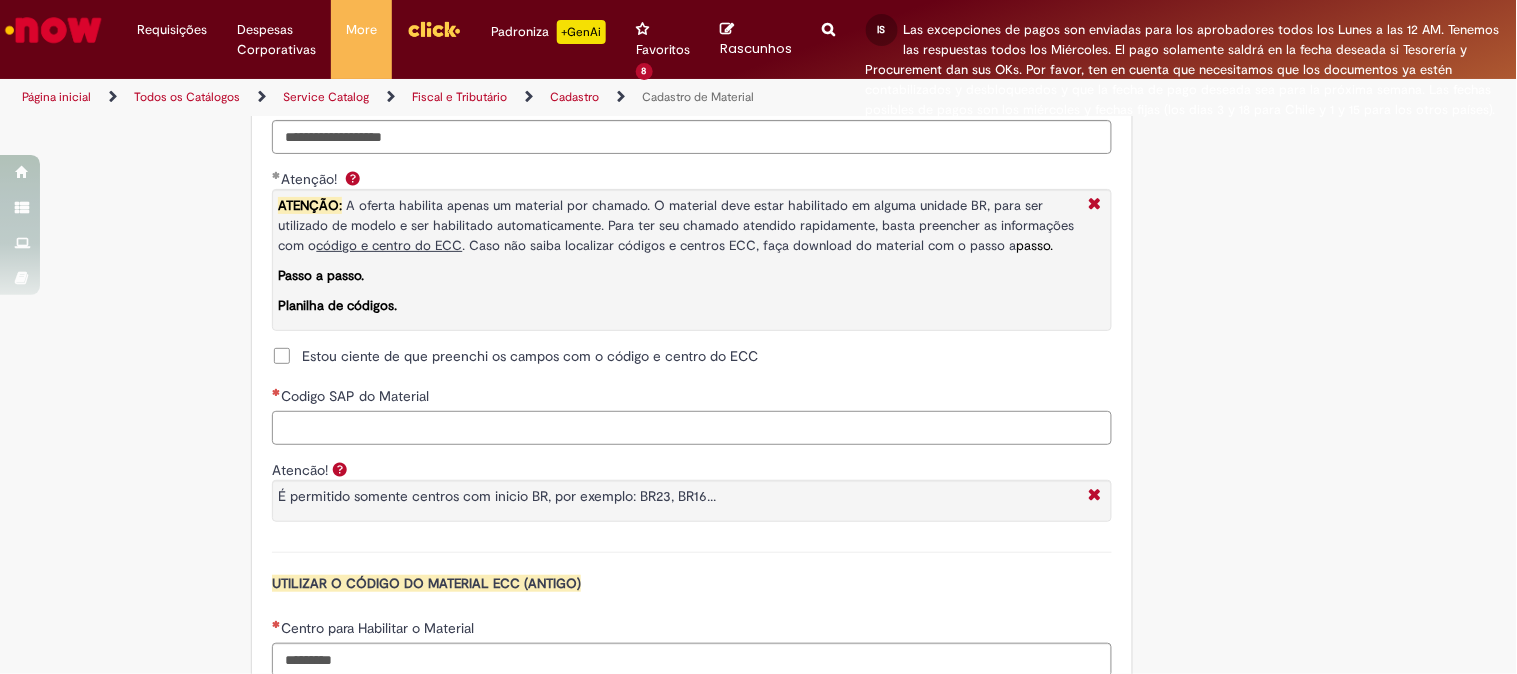 scroll, scrollTop: 1666, scrollLeft: 0, axis: vertical 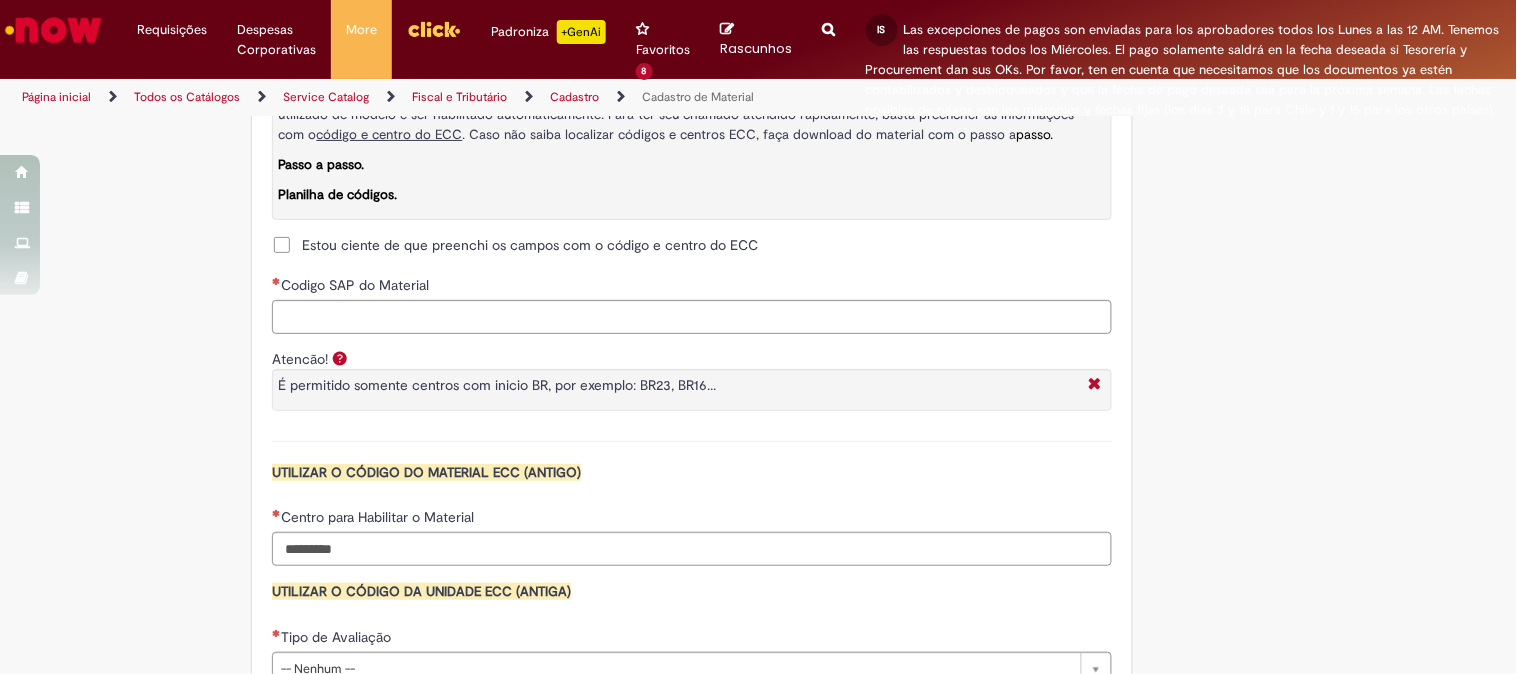 click on "É permitido somente centros com inicio BR, por exemplo: BR23, BR16..." at bounding box center (678, 390) 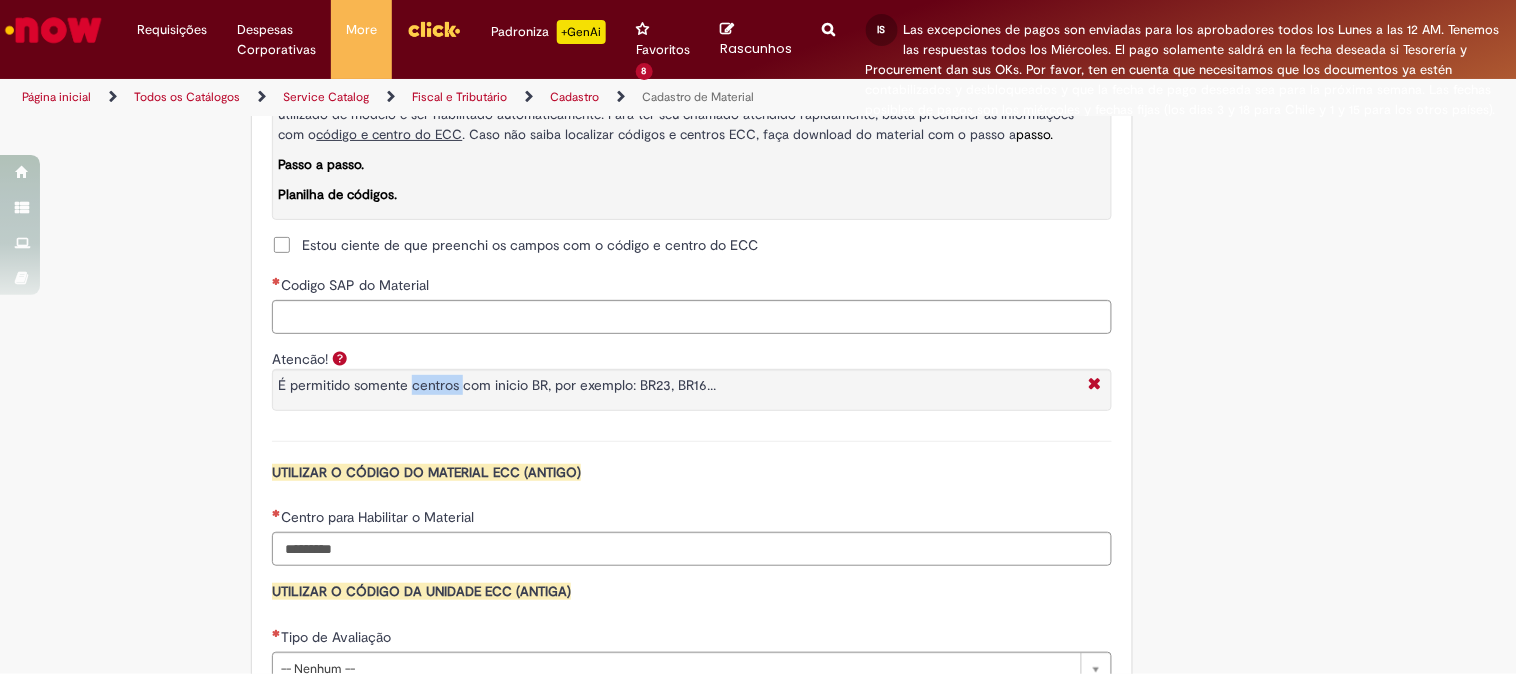 click on "É permitido somente centros com inicio BR, por exemplo: BR23, BR16..." at bounding box center [678, 390] 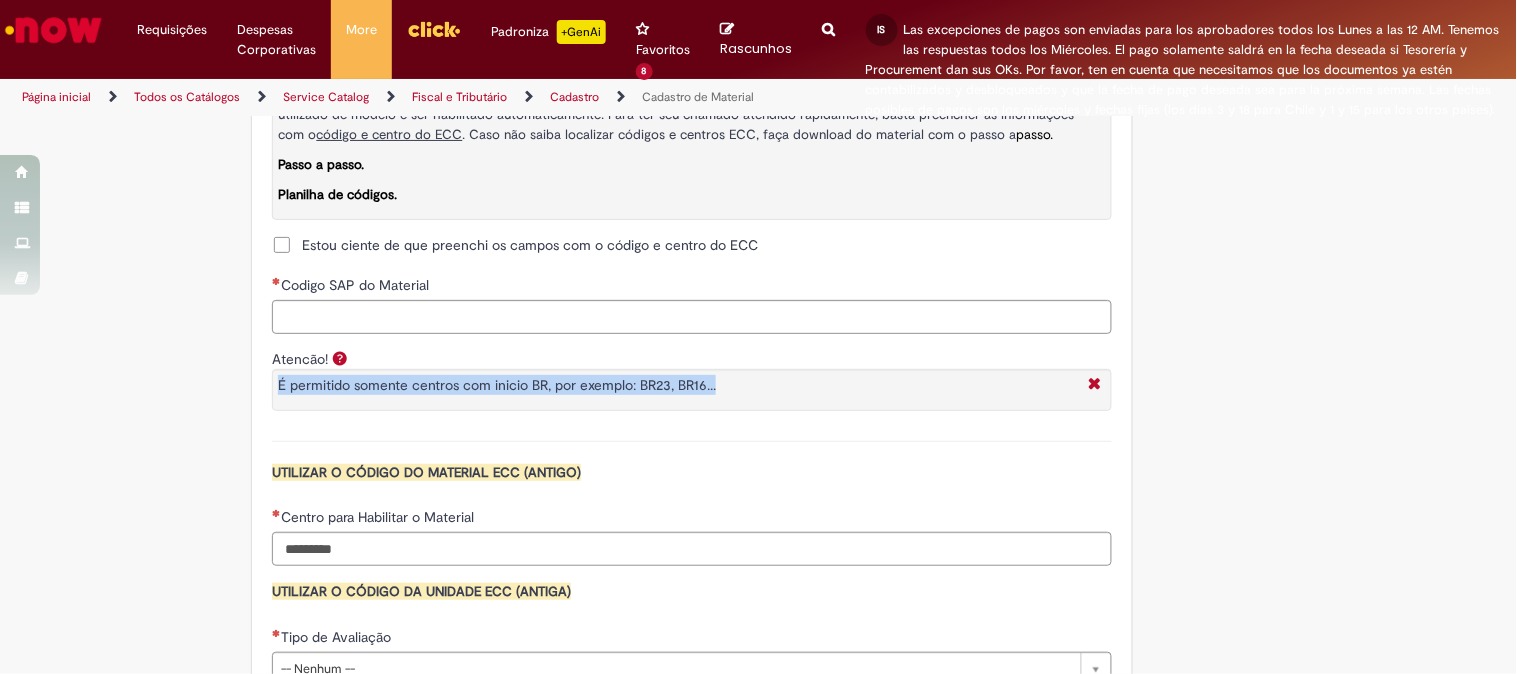 click on "É permitido somente centros com inicio BR, por exemplo: BR23, BR16..." at bounding box center [678, 390] 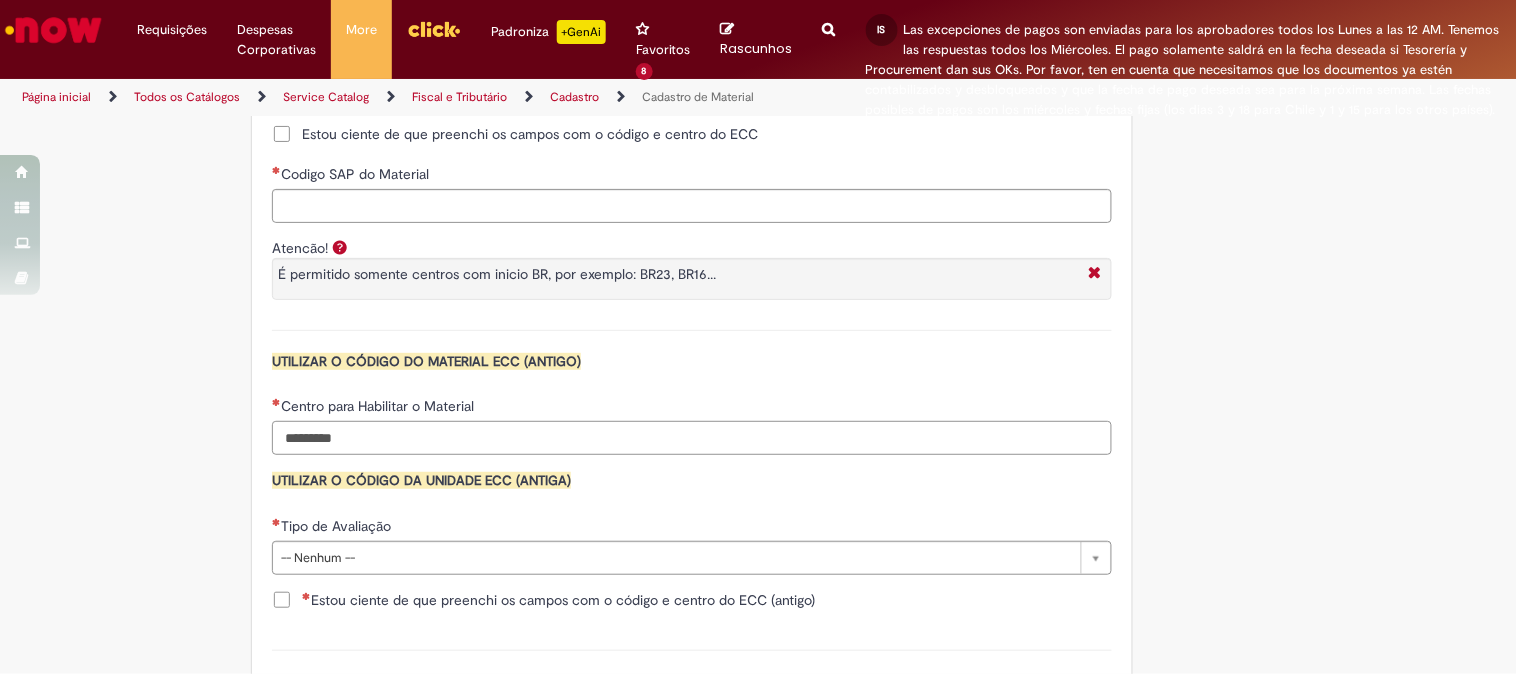 click on "Centro para Habilitar o Material" at bounding box center [692, 438] 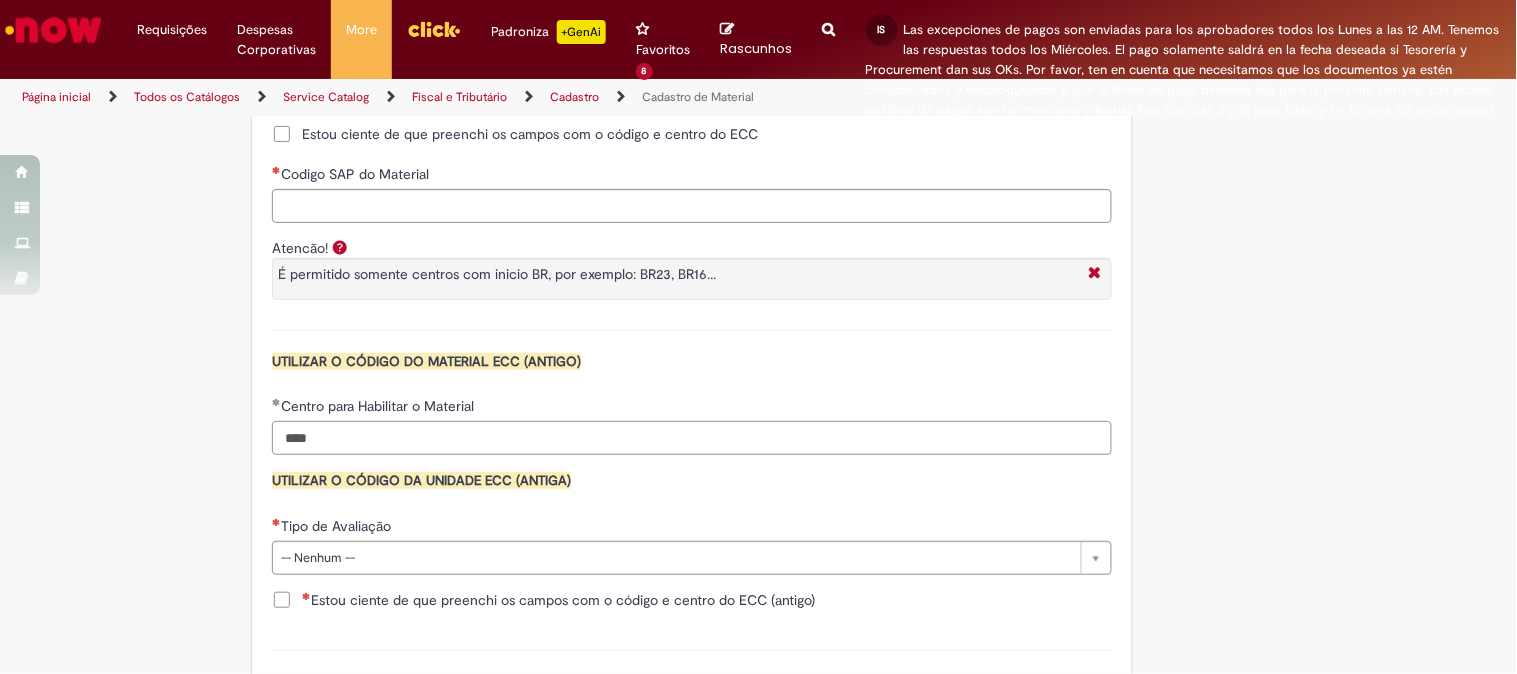 type on "****" 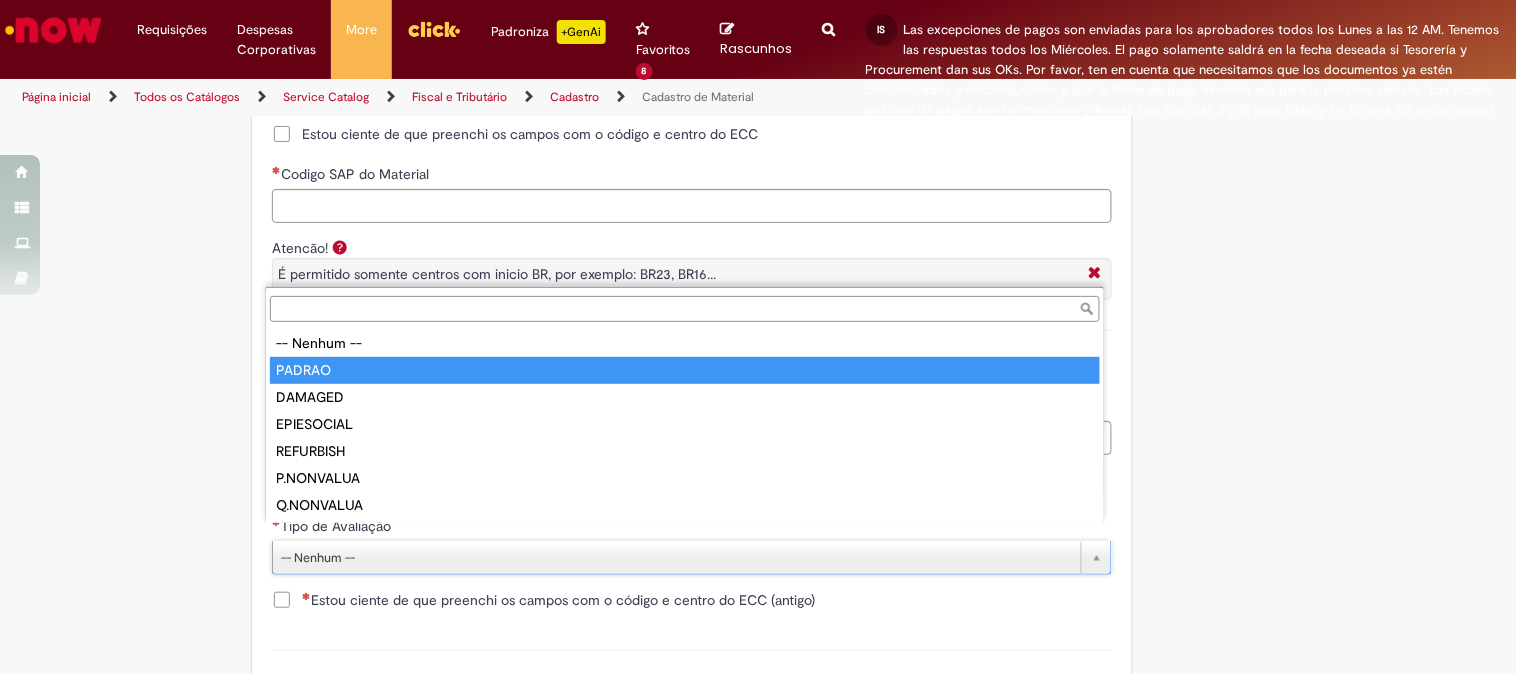 type on "******" 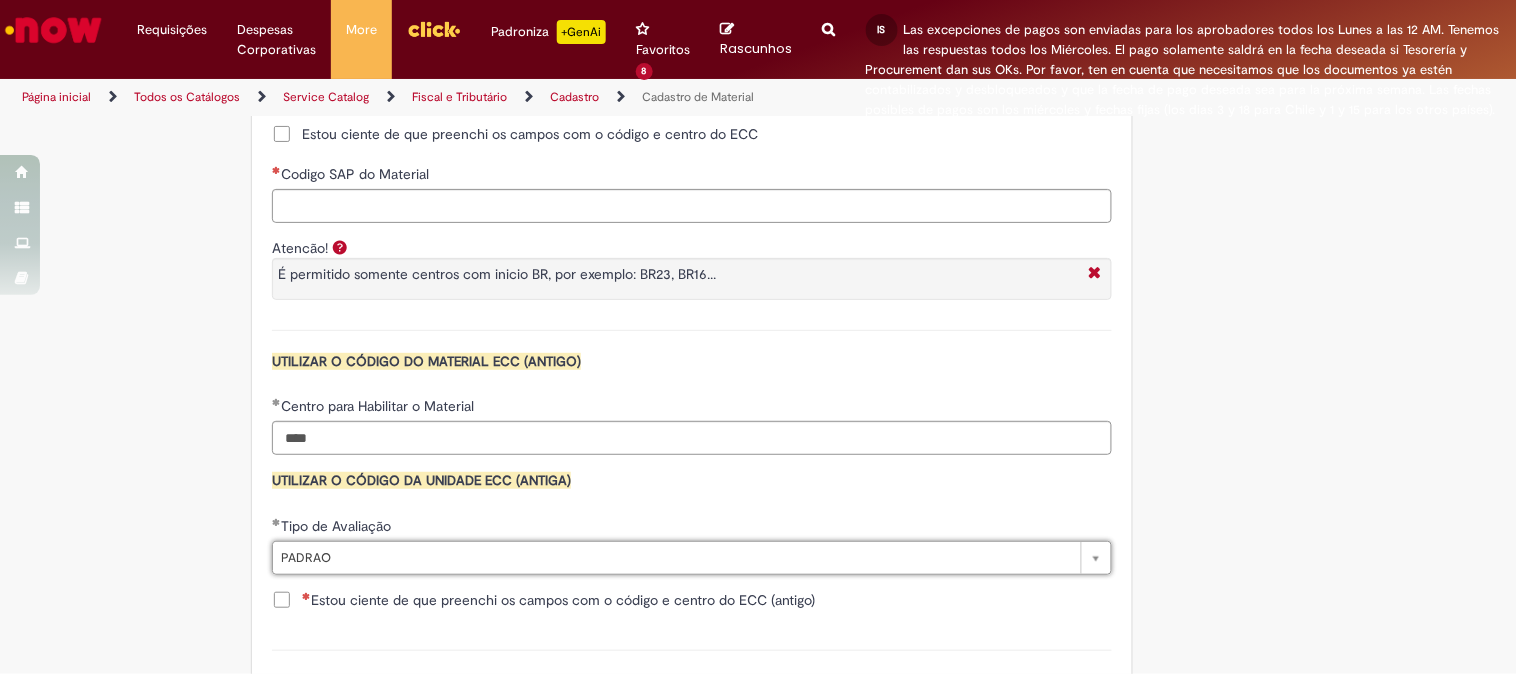 scroll, scrollTop: 1888, scrollLeft: 0, axis: vertical 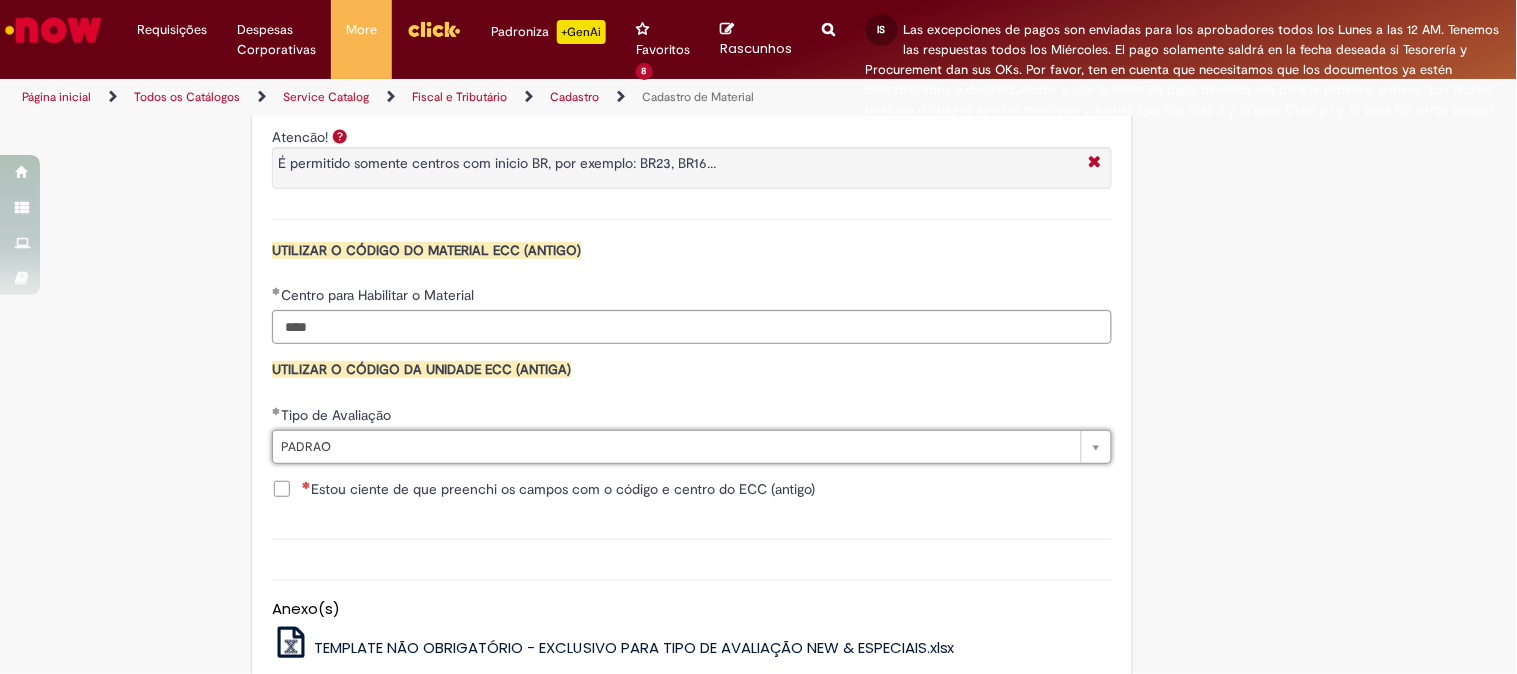 click on "Estou ciente de que preenchi os campos com o código e centro do ECC  (antigo)" at bounding box center (558, 489) 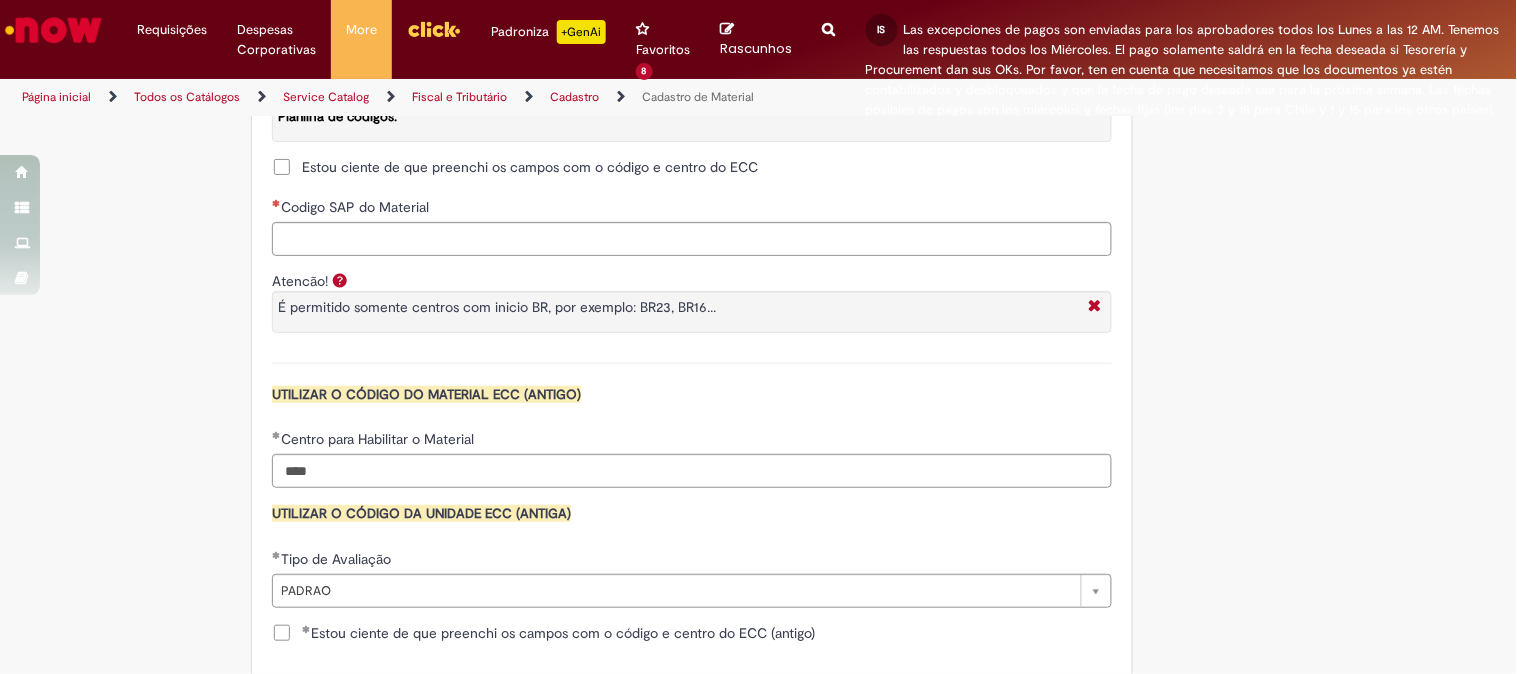 scroll, scrollTop: 1633, scrollLeft: 0, axis: vertical 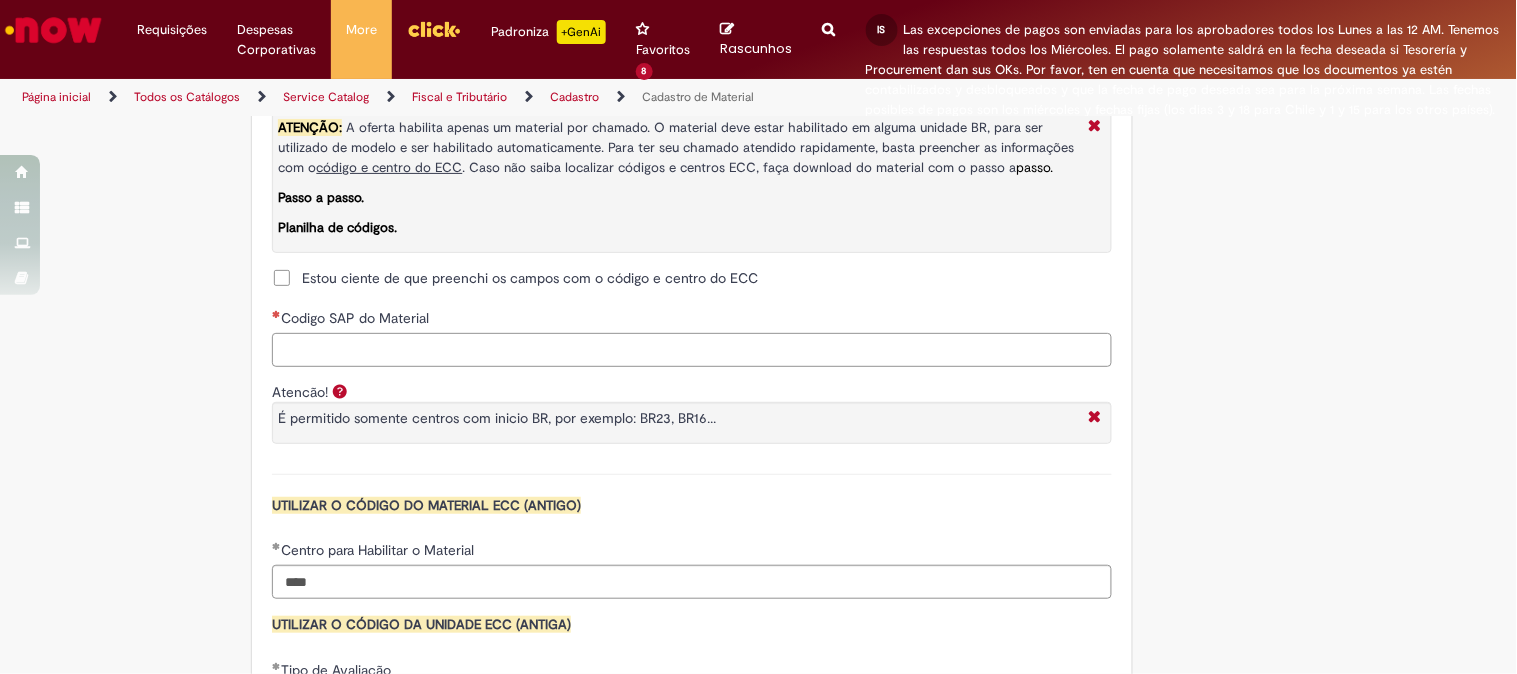 click on "Codigo SAP do Material" at bounding box center [692, 350] 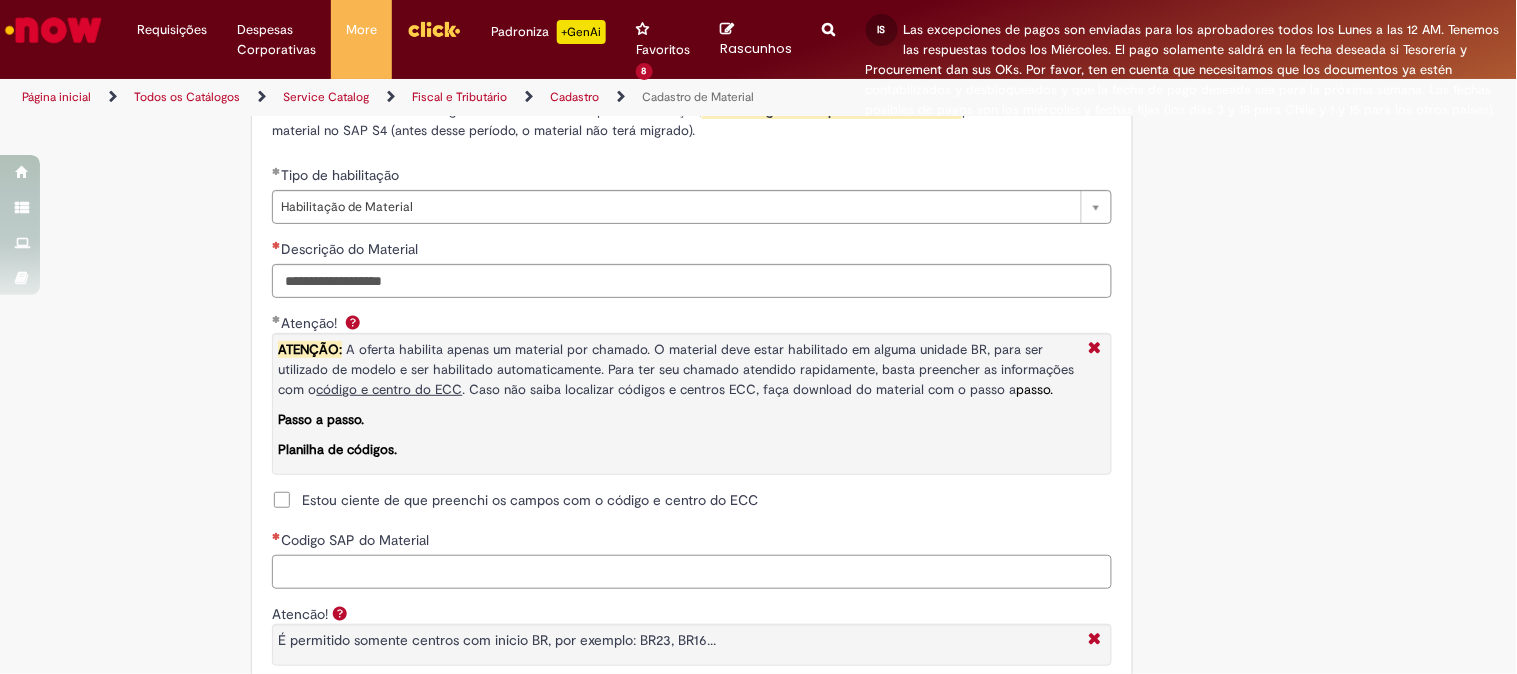 scroll, scrollTop: 1300, scrollLeft: 0, axis: vertical 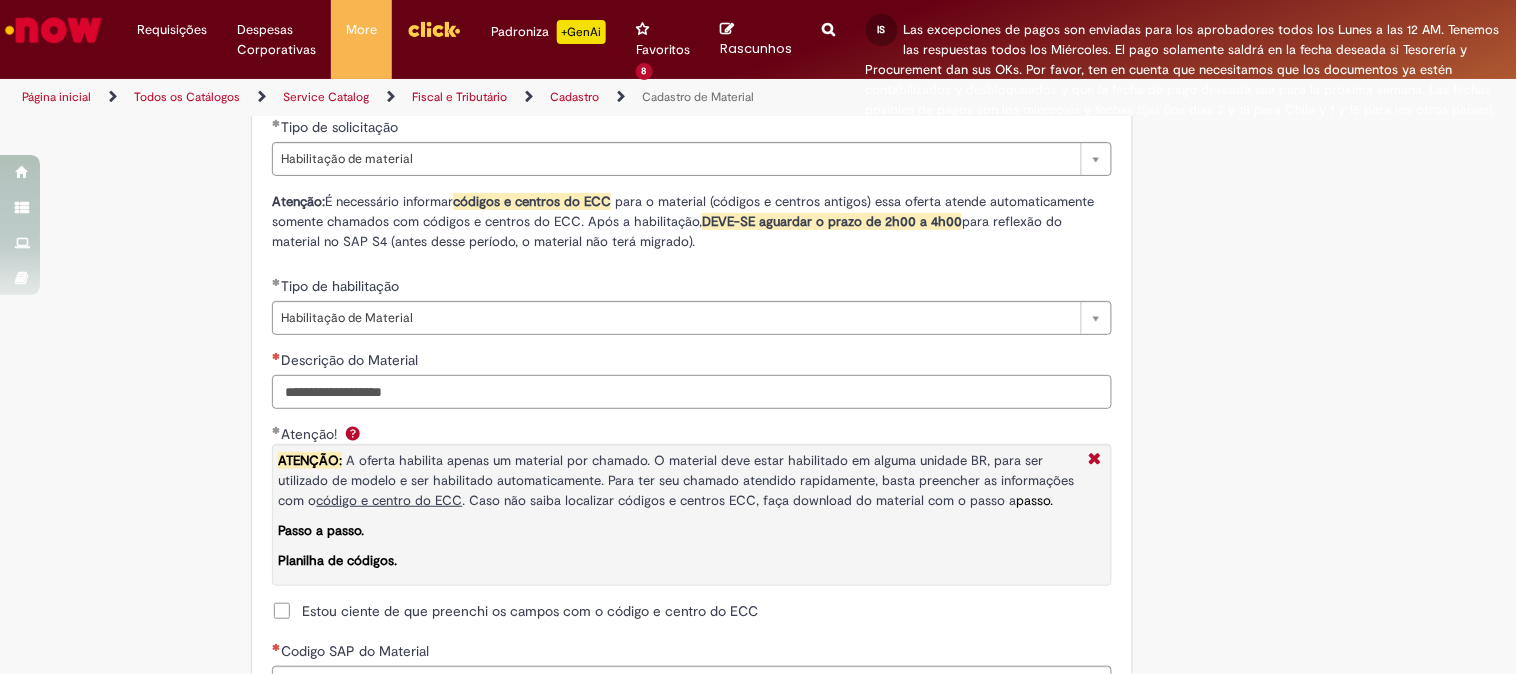 click on "Descrição do Material" at bounding box center [692, 392] 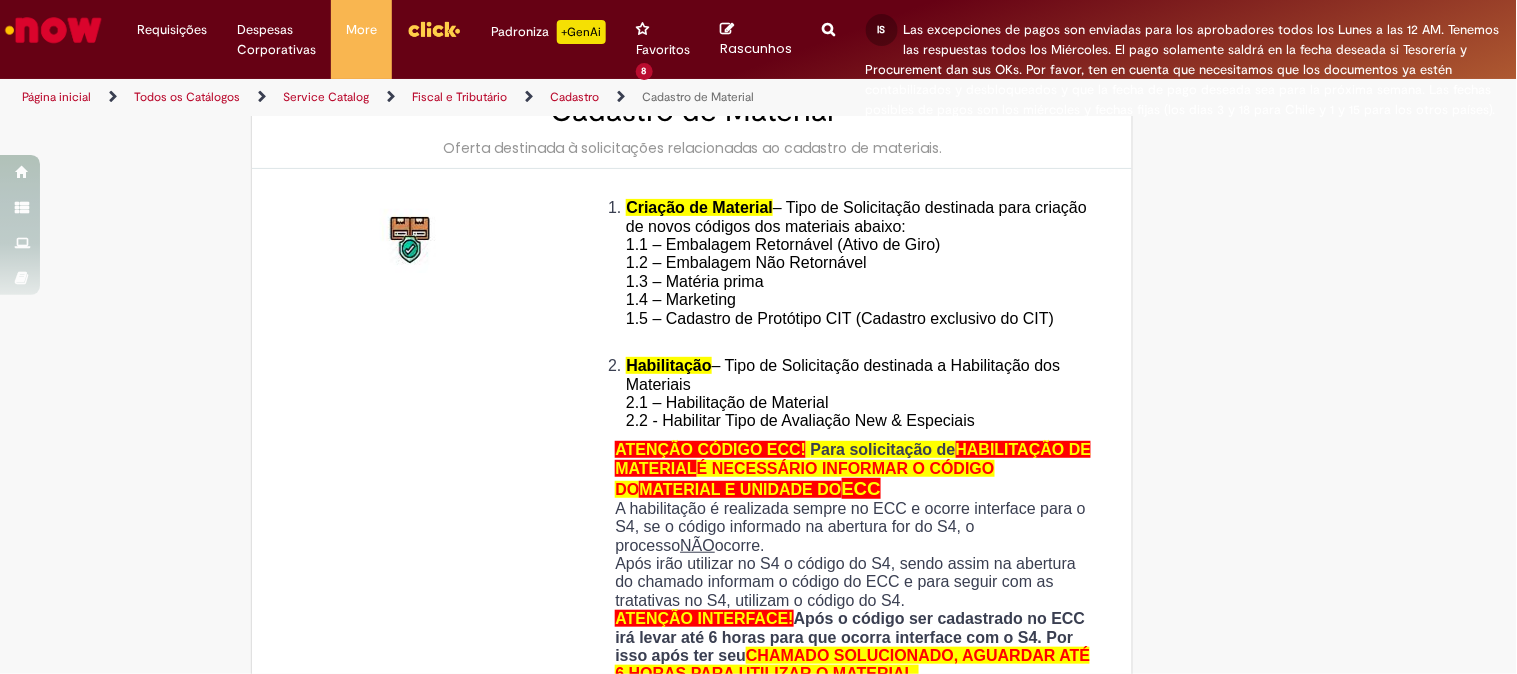 scroll, scrollTop: 0, scrollLeft: 0, axis: both 